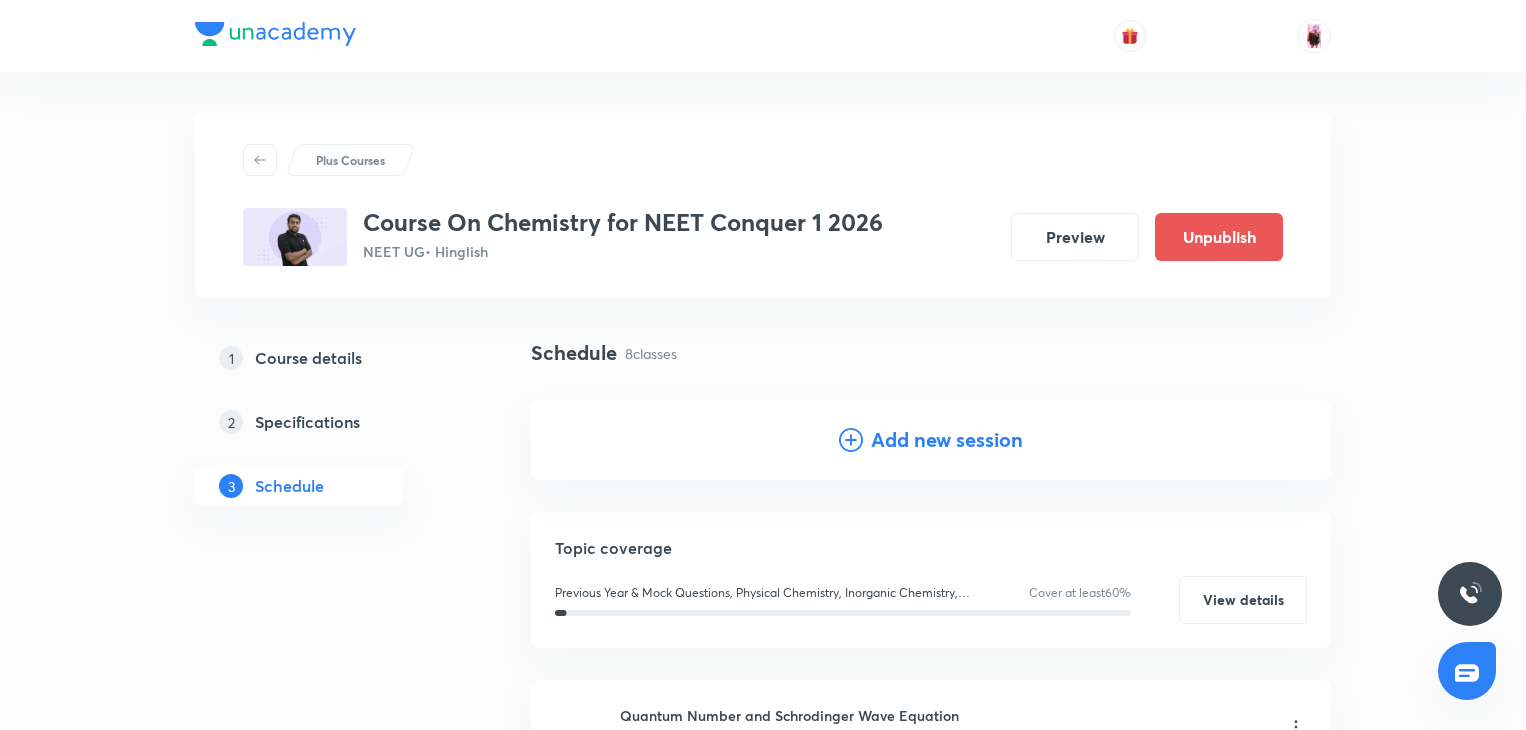 scroll, scrollTop: 1371, scrollLeft: 0, axis: vertical 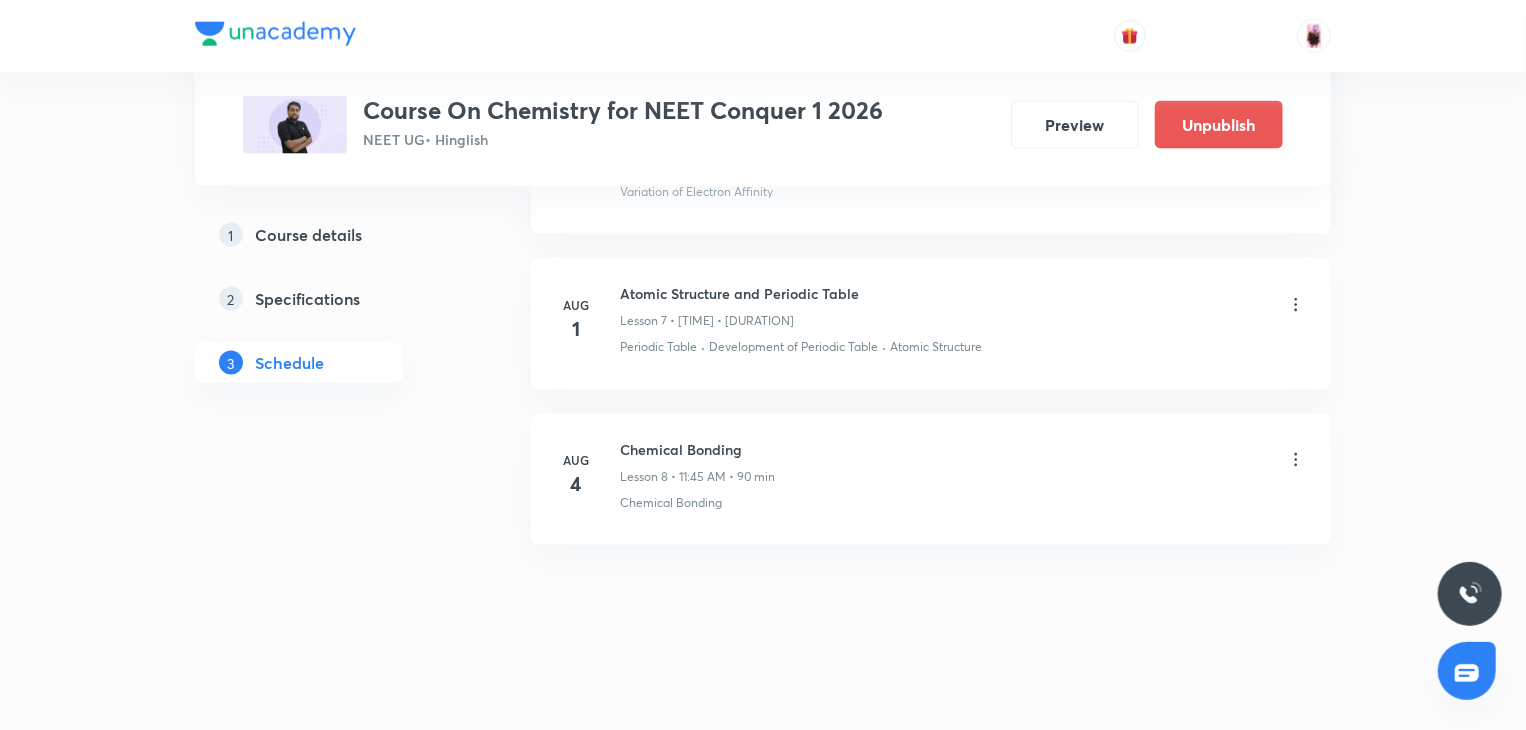click on "Chemical Bonding" at bounding box center (697, 449) 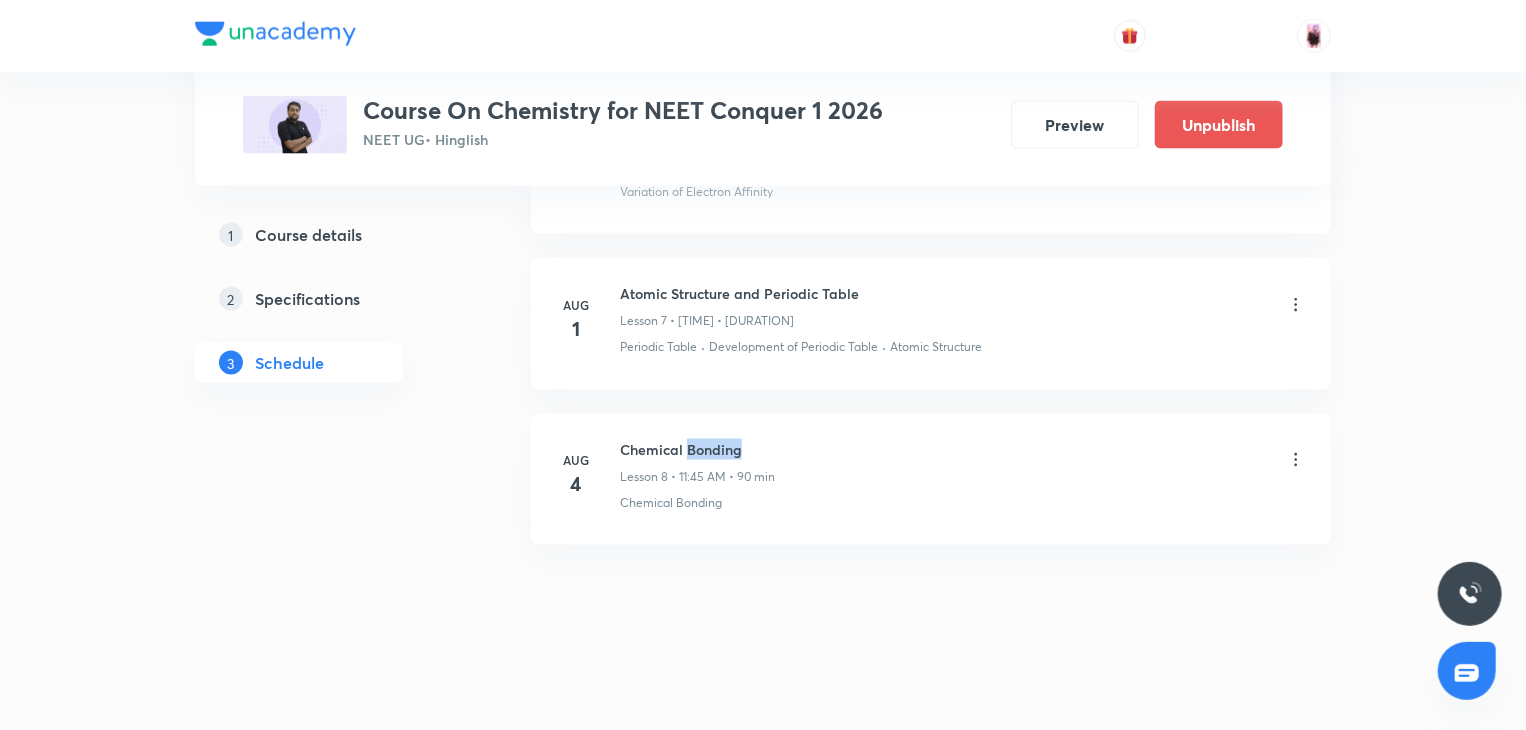 click on "Chemical Bonding" at bounding box center [697, 449] 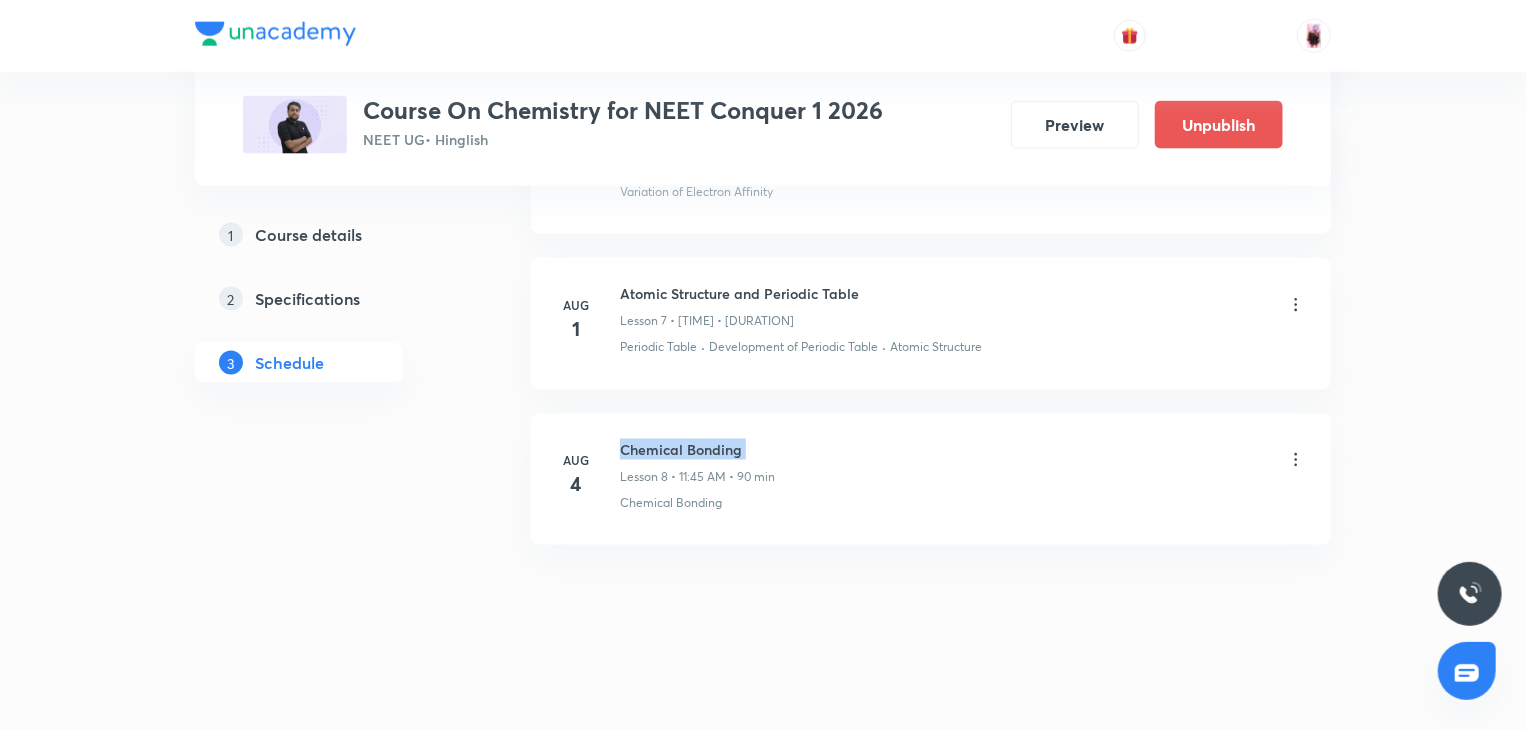 click on "Chemical Bonding" at bounding box center (697, 449) 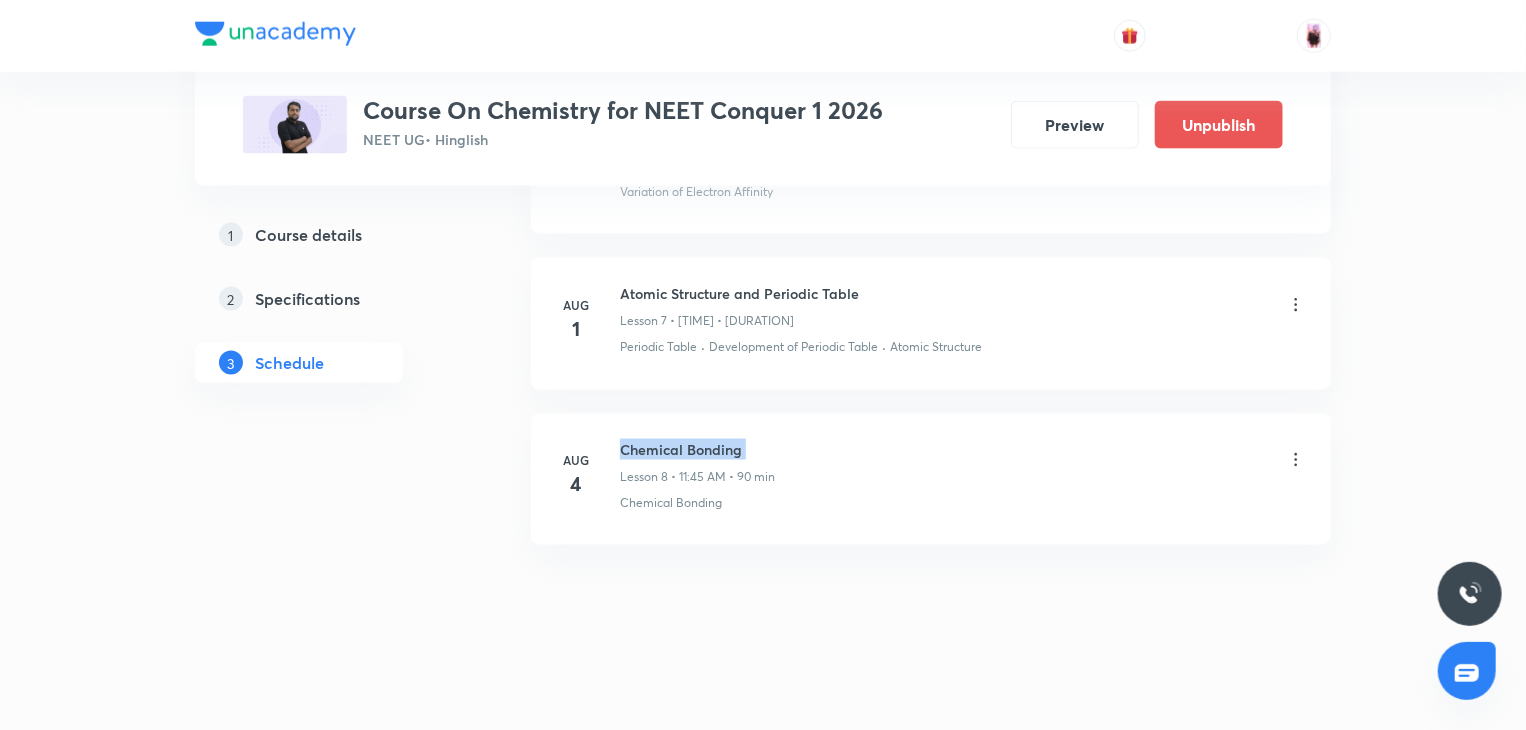 click on "Chemical Bonding" at bounding box center (697, 449) 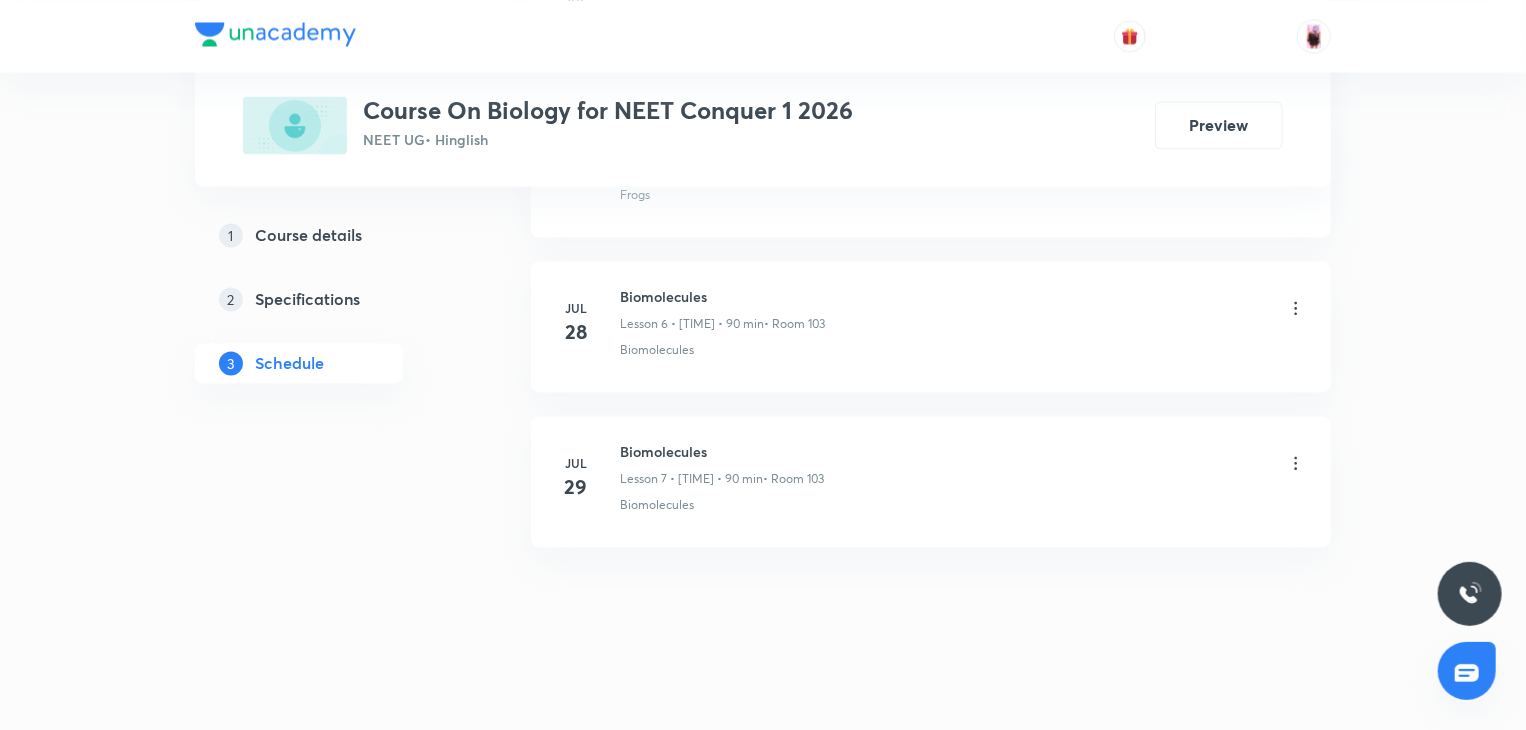 scroll, scrollTop: 0, scrollLeft: 0, axis: both 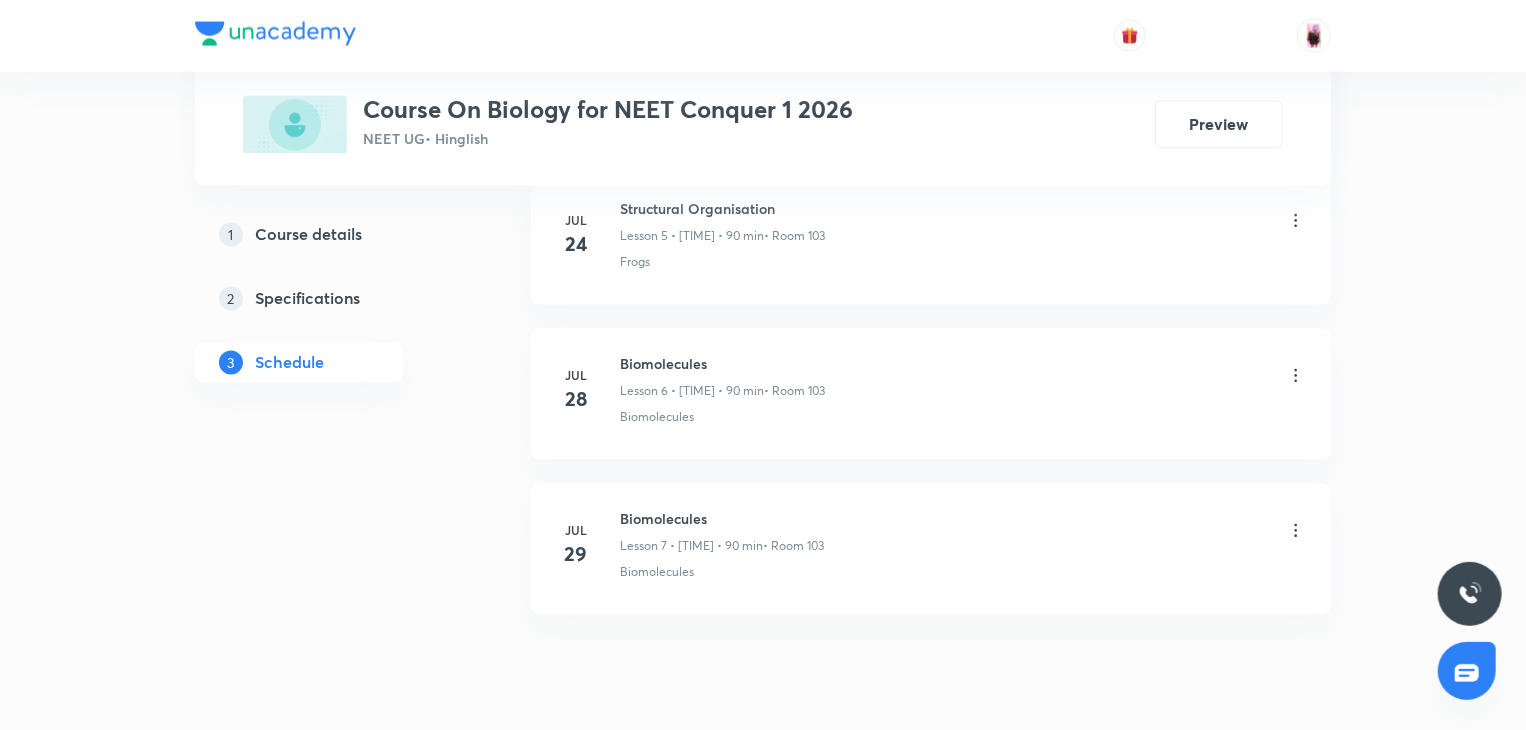 click on "Biomolecules" at bounding box center [722, 519] 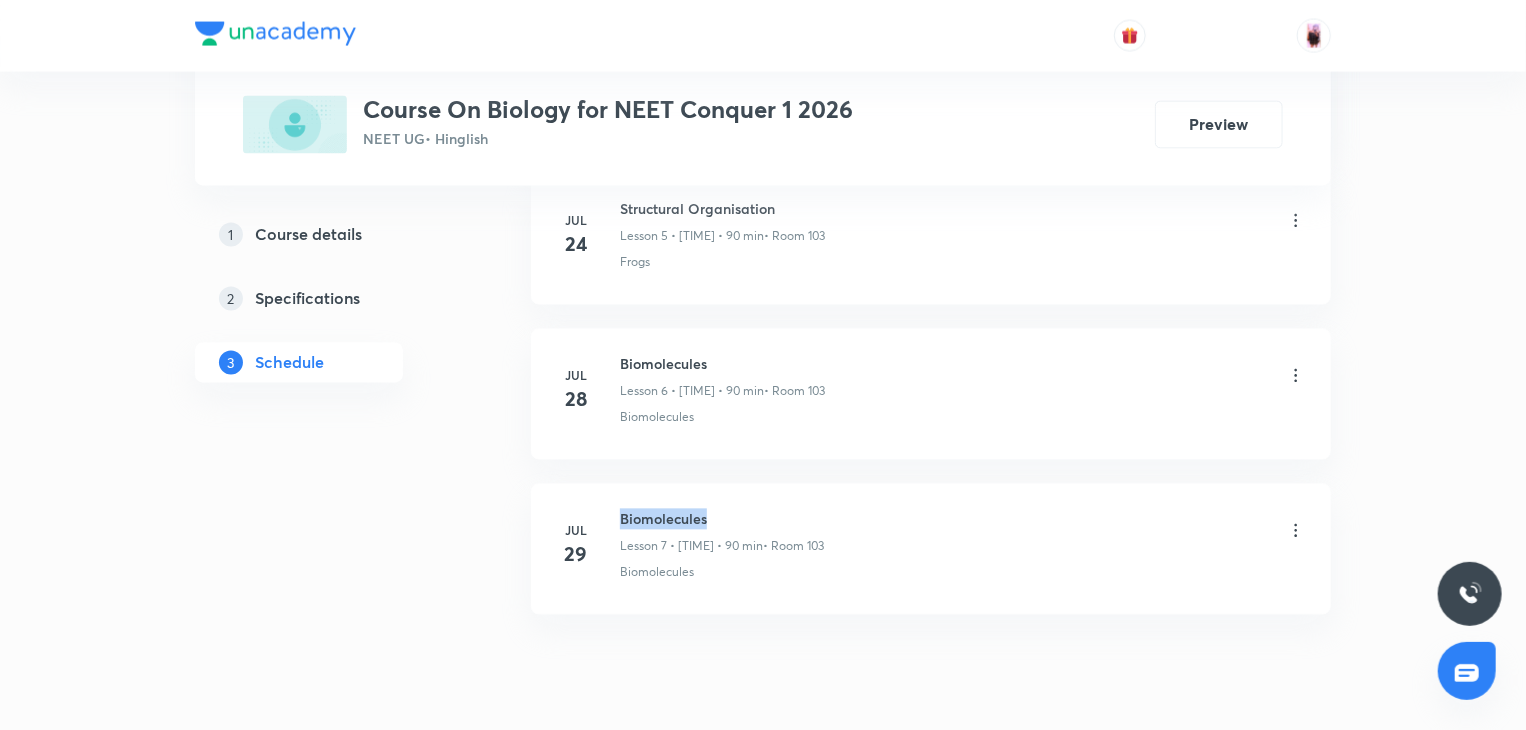 click on "Biomolecules" at bounding box center (722, 519) 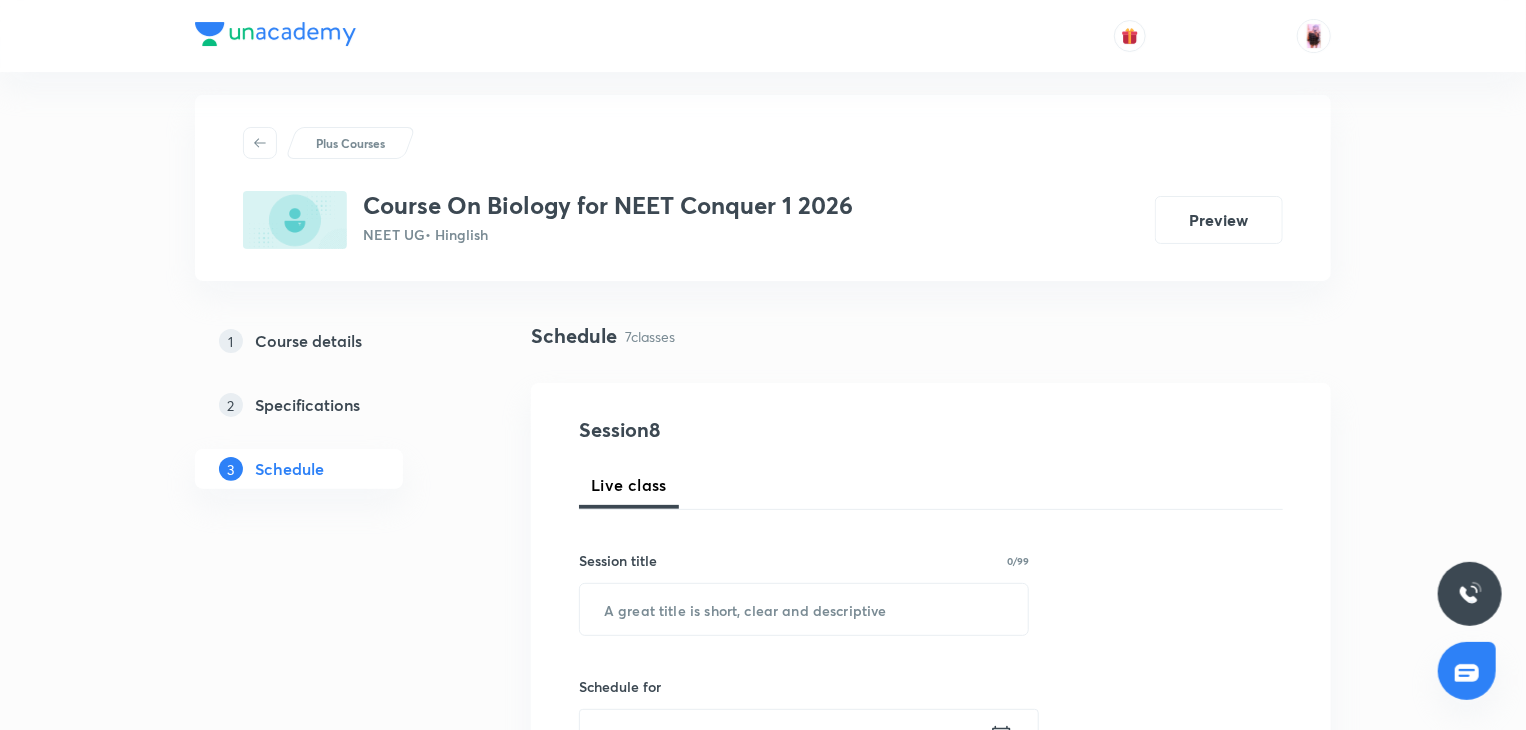 scroll, scrollTop: 0, scrollLeft: 0, axis: both 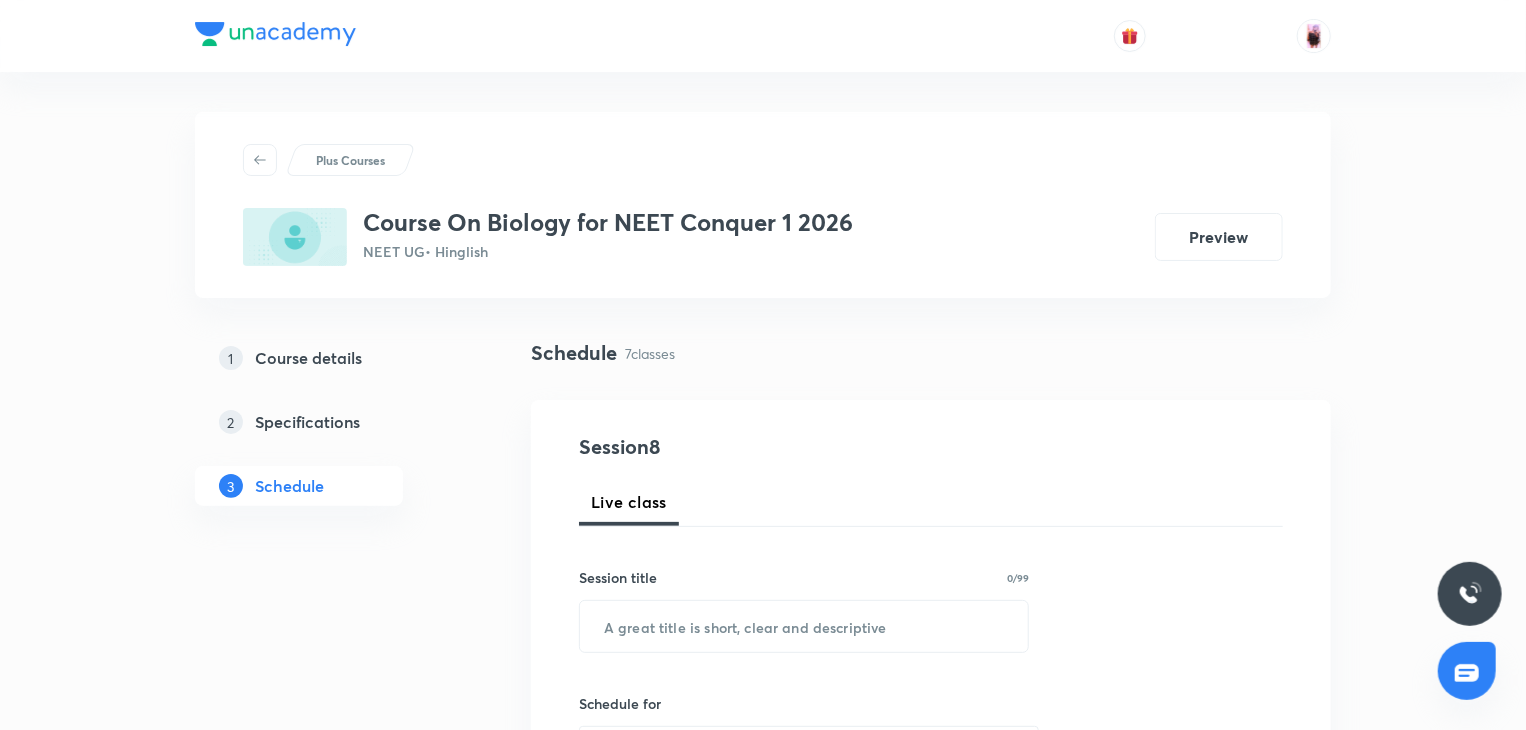 click on "Session  8 Live class Session title 0/99 ​ Schedule for Aug 4, 2025, 12:08 PM ​ Duration (in minutes) ​   Session type Online Offline Room Select centre room Sub-concepts Select concepts that wil be covered in this session Add Cancel" at bounding box center (931, 901) 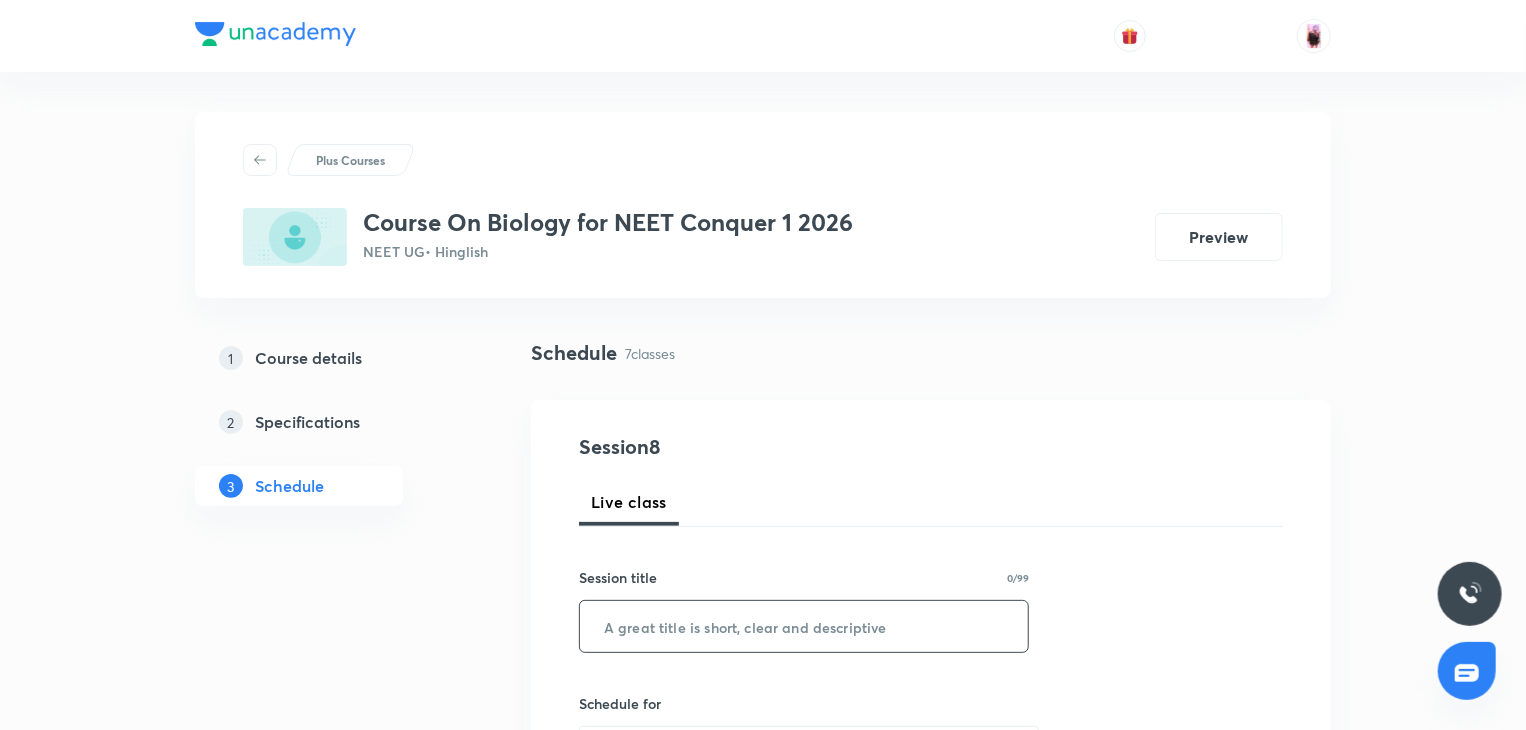 click at bounding box center [804, 626] 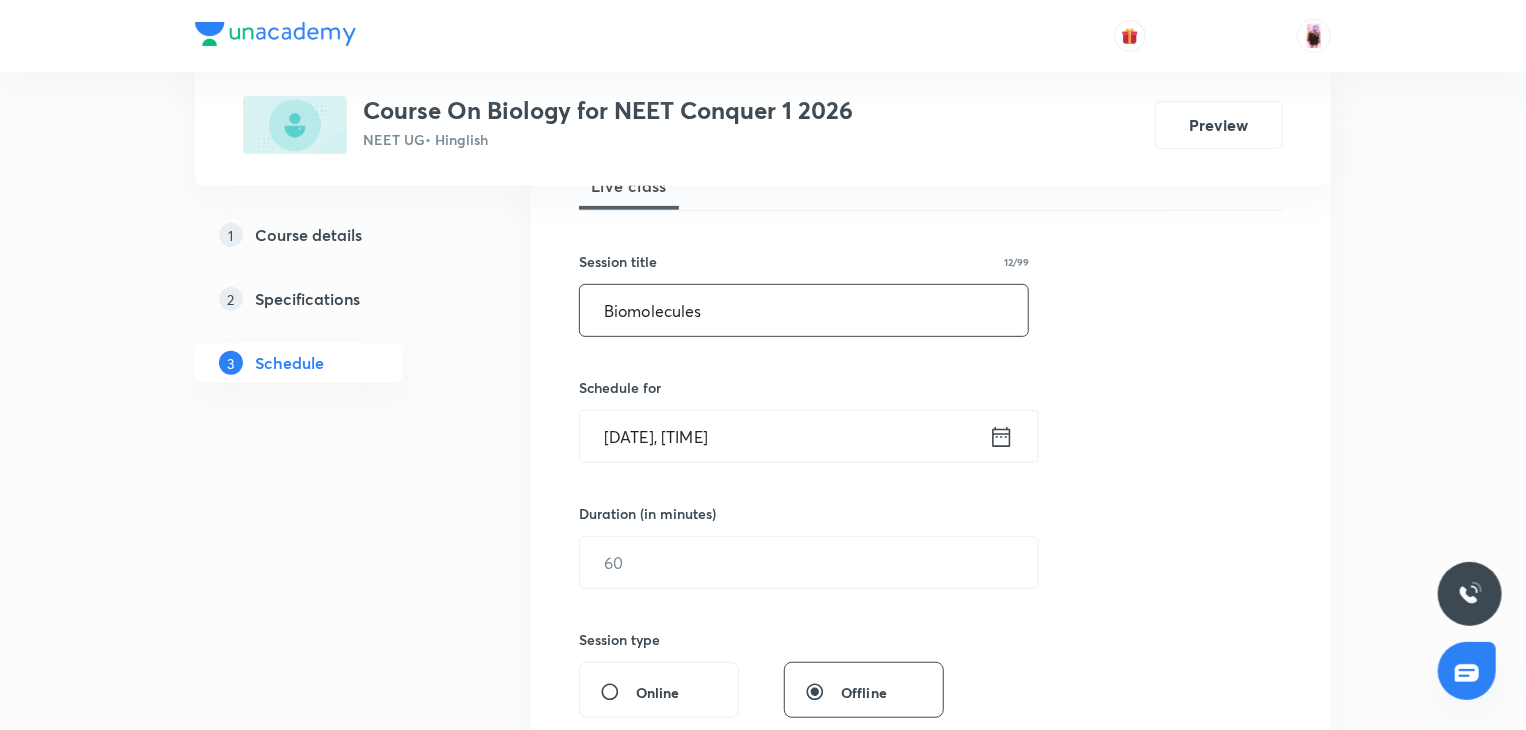 scroll, scrollTop: 350, scrollLeft: 0, axis: vertical 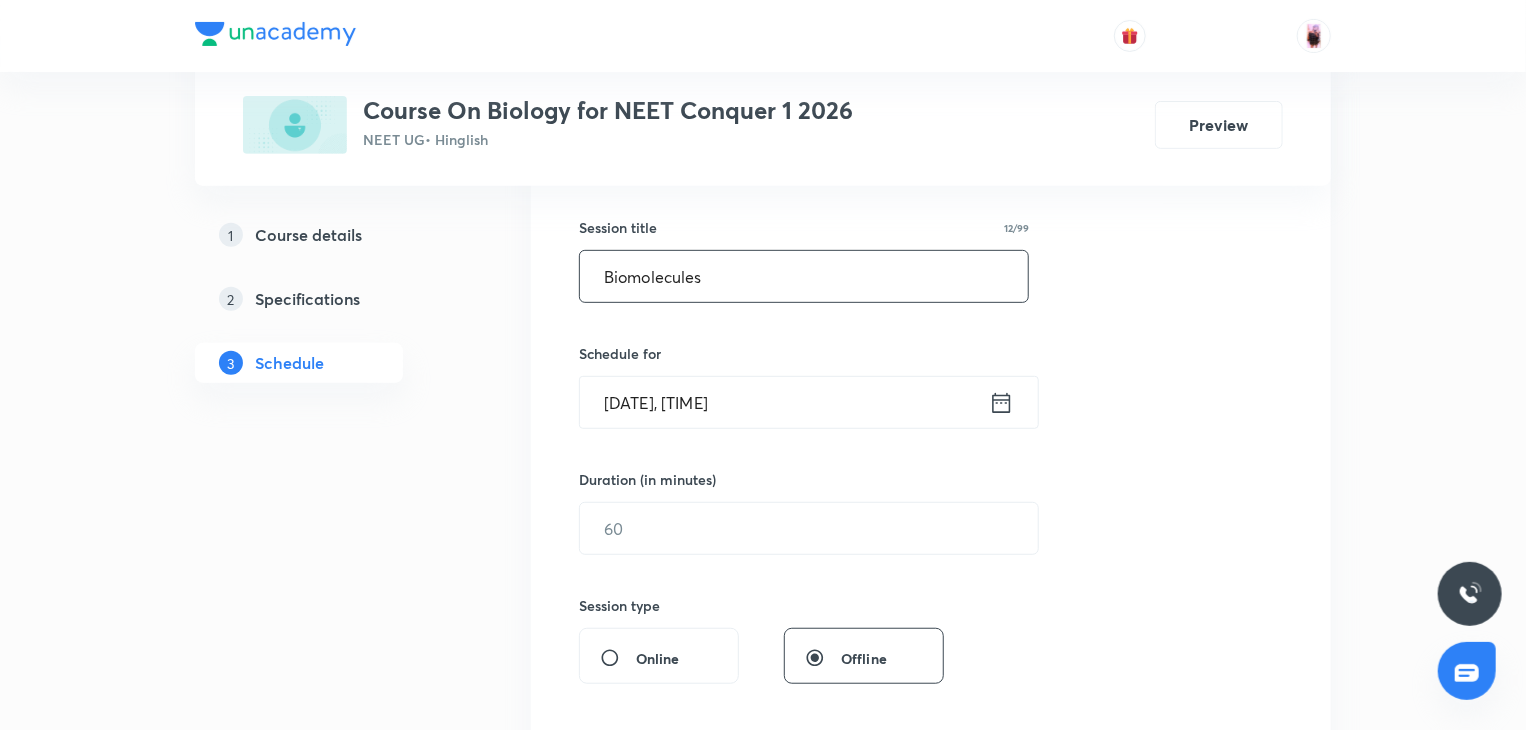 type on "Biomolecules" 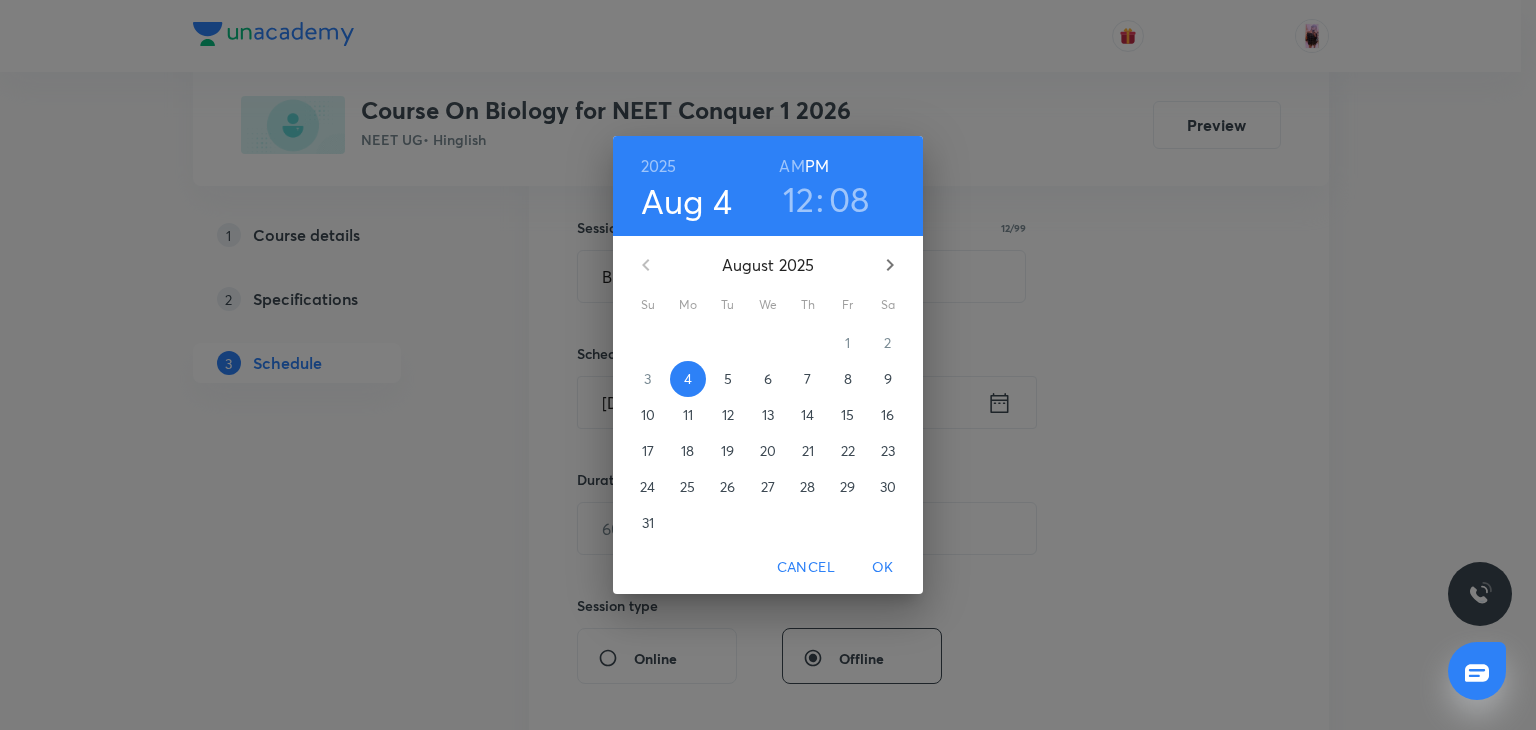 click on "12" at bounding box center [799, 199] 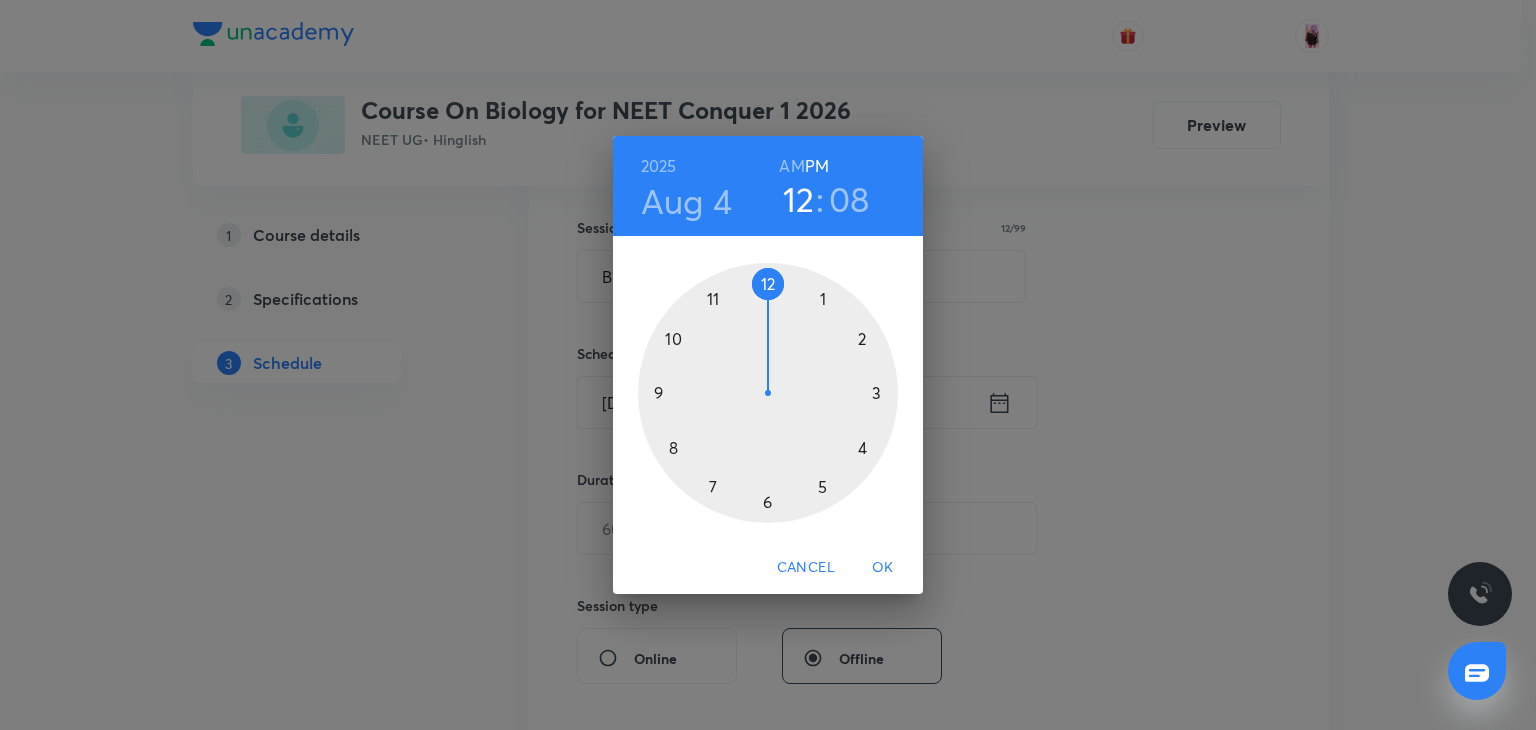 click at bounding box center (768, 393) 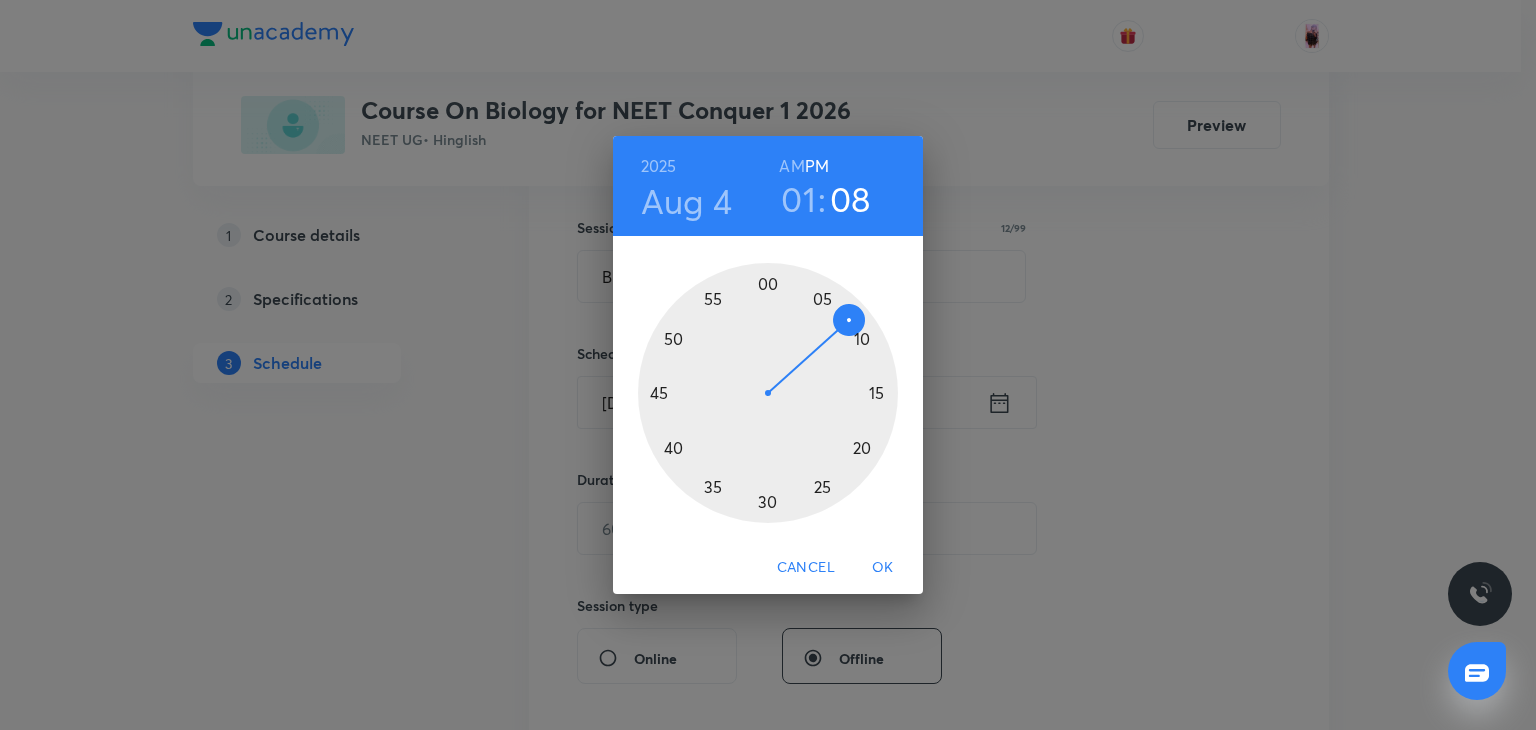 click at bounding box center [768, 393] 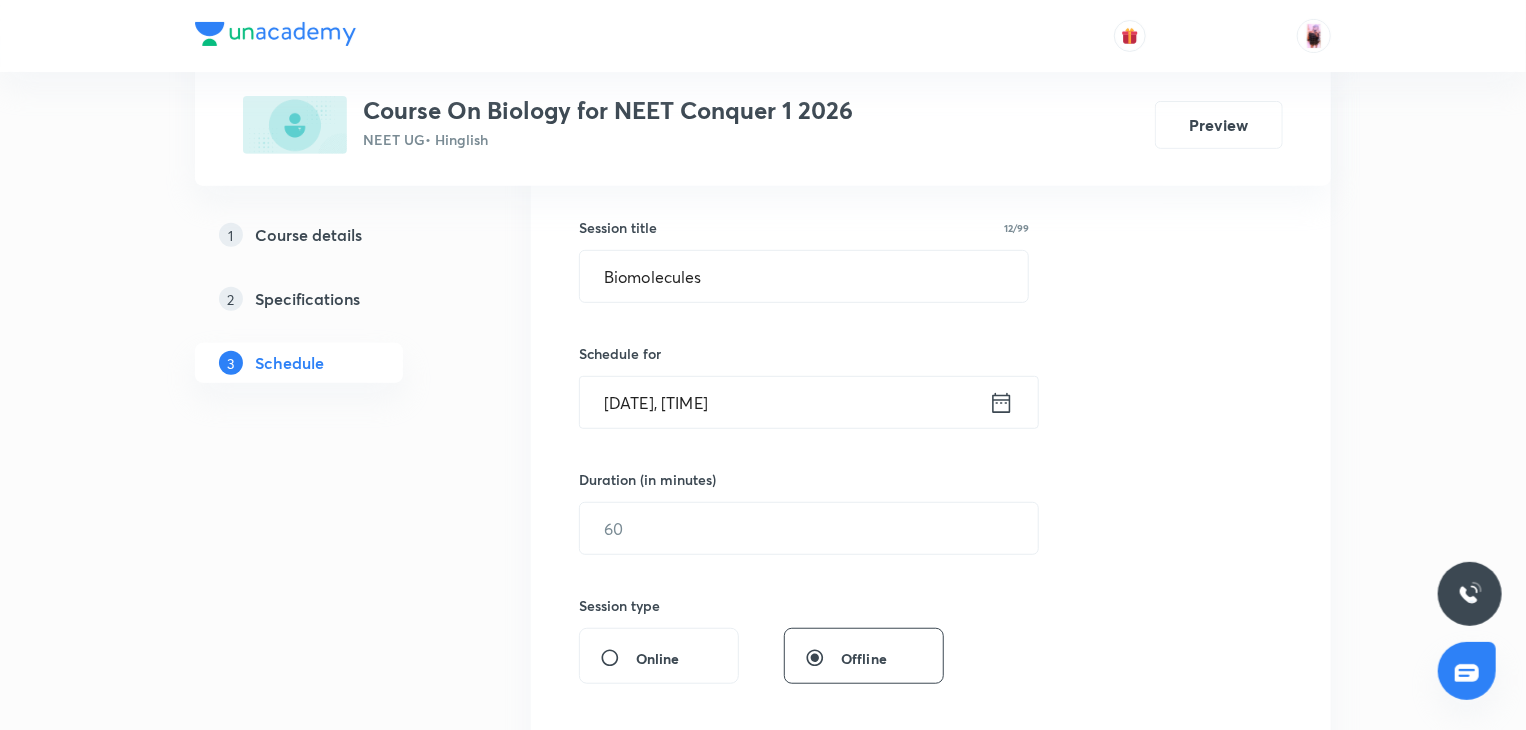 click on "Aug 4, 2025, 1:45 PM" at bounding box center (784, 402) 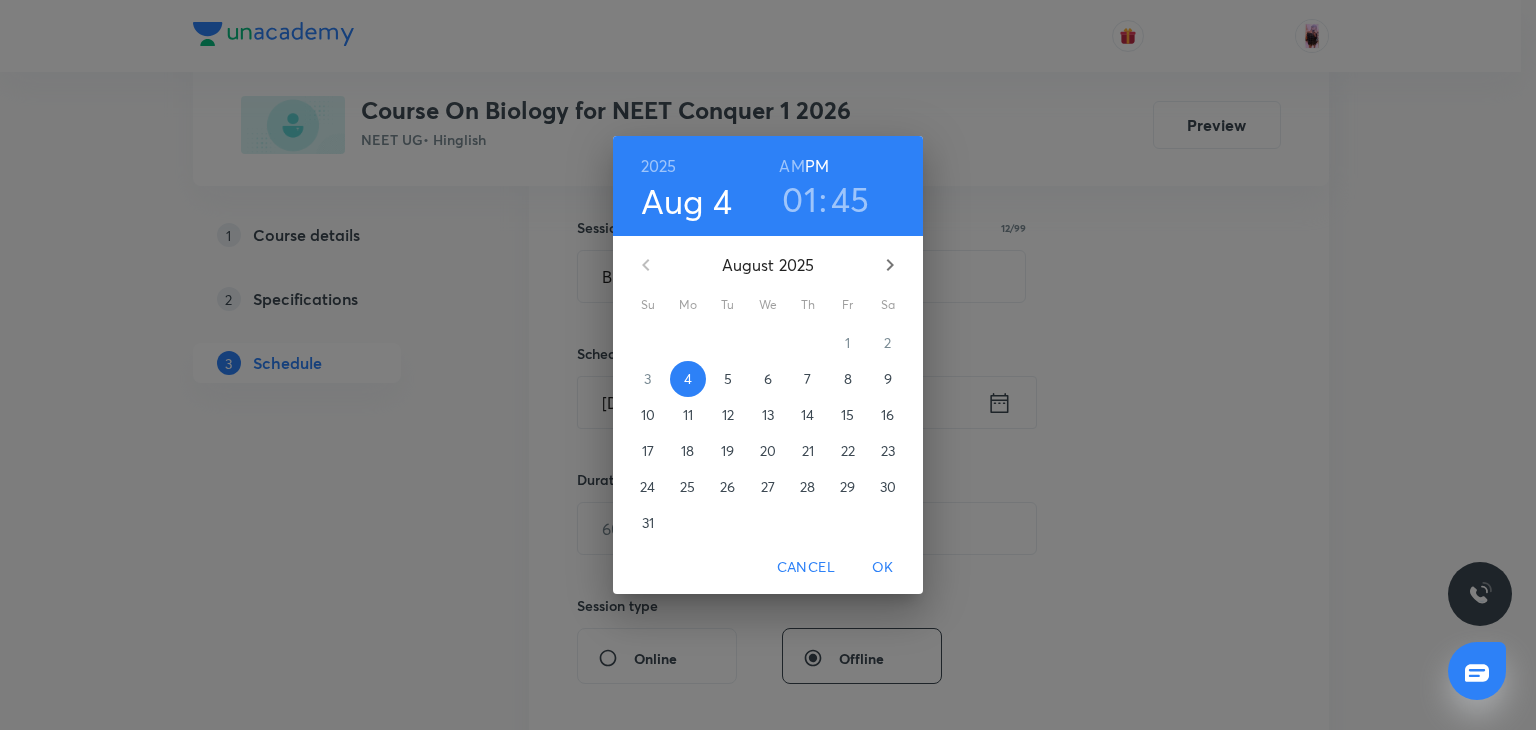 click on "45" at bounding box center [850, 199] 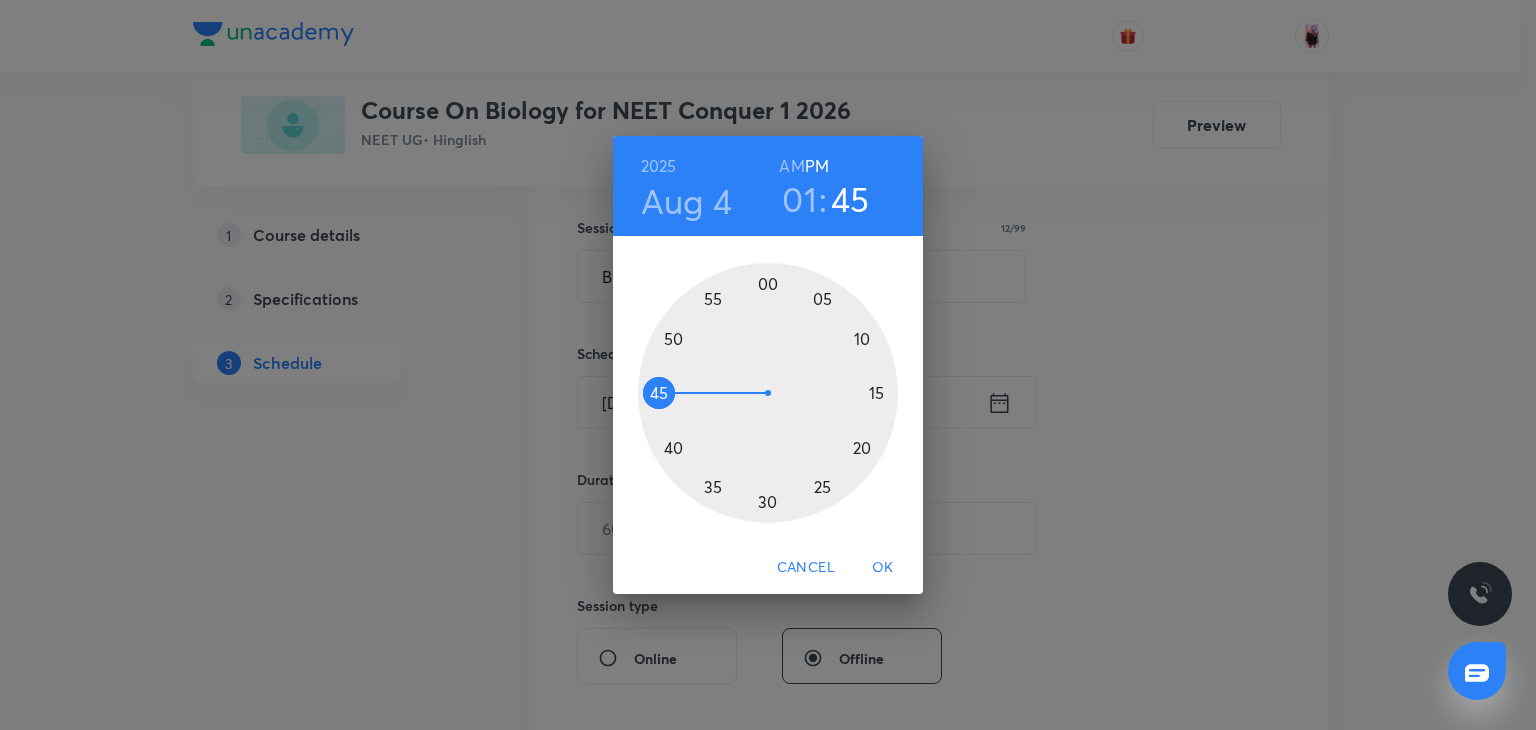 click at bounding box center (768, 393) 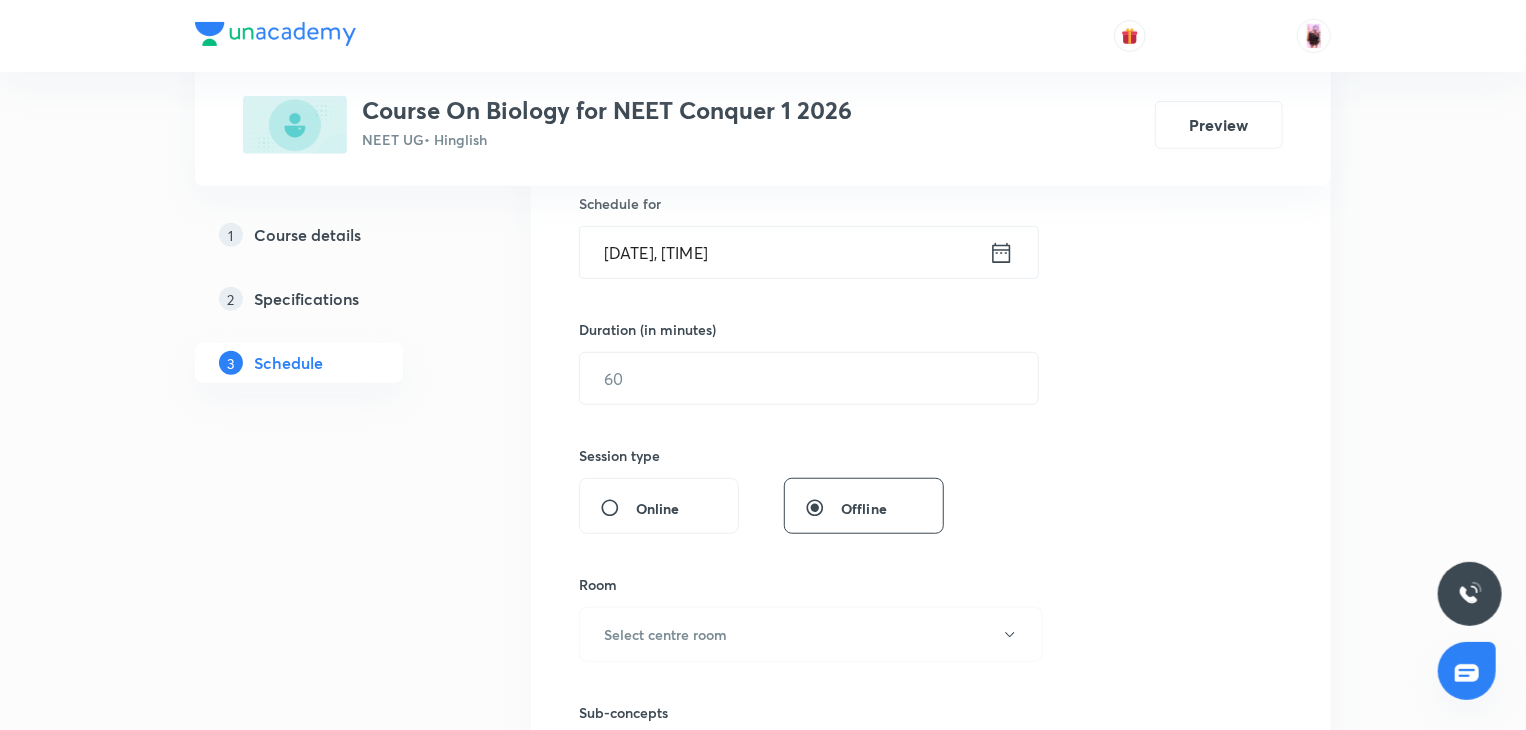 scroll, scrollTop: 498, scrollLeft: 0, axis: vertical 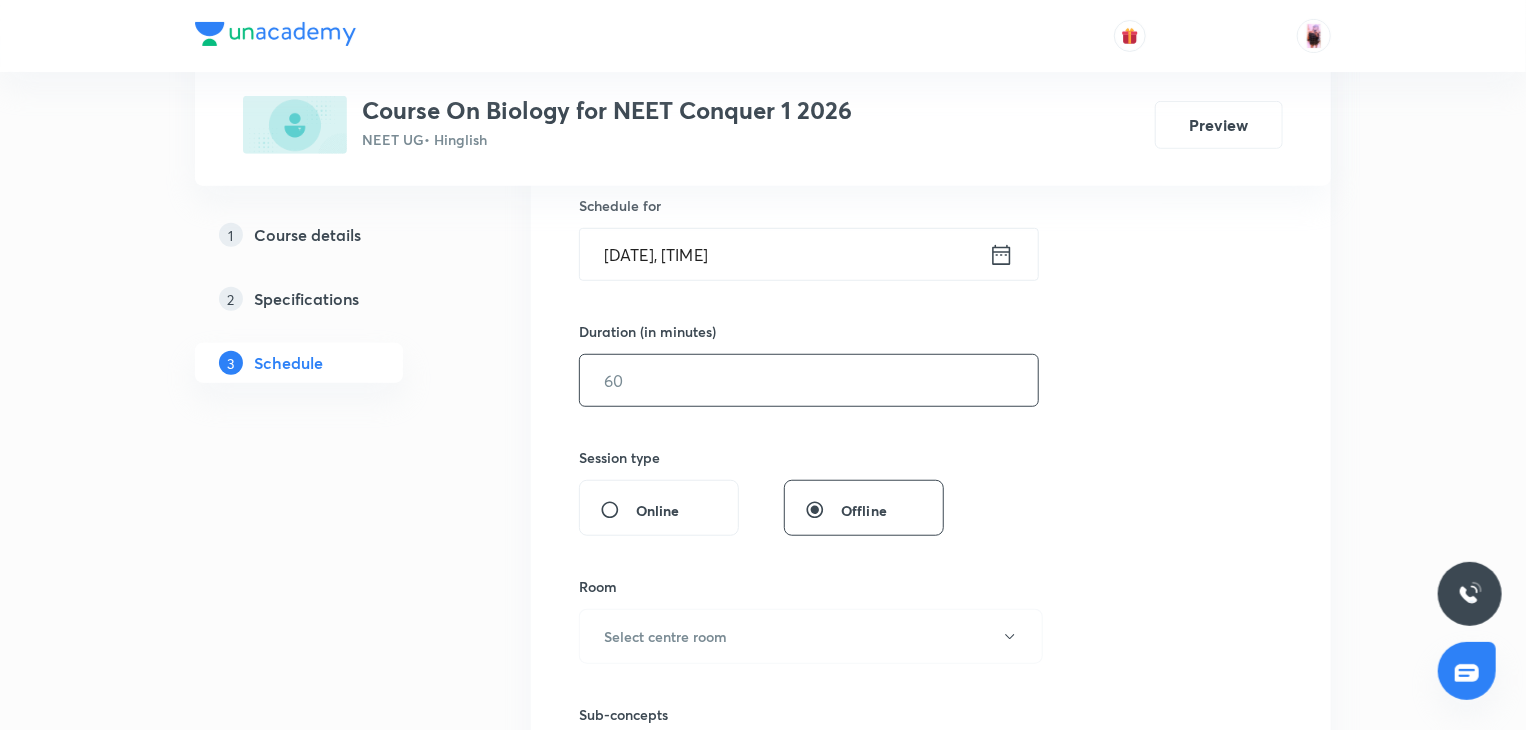 click at bounding box center (809, 380) 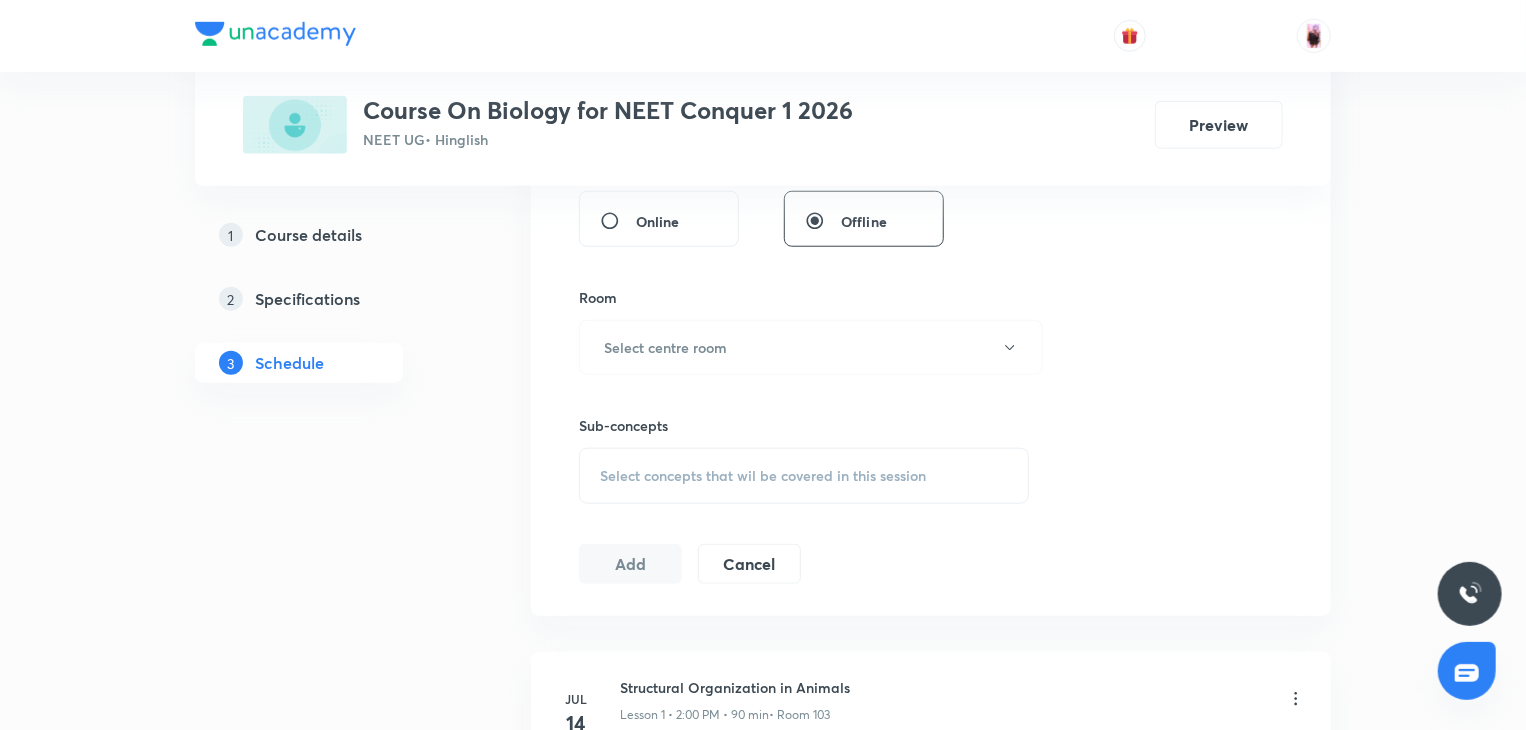 scroll, scrollTop: 794, scrollLeft: 0, axis: vertical 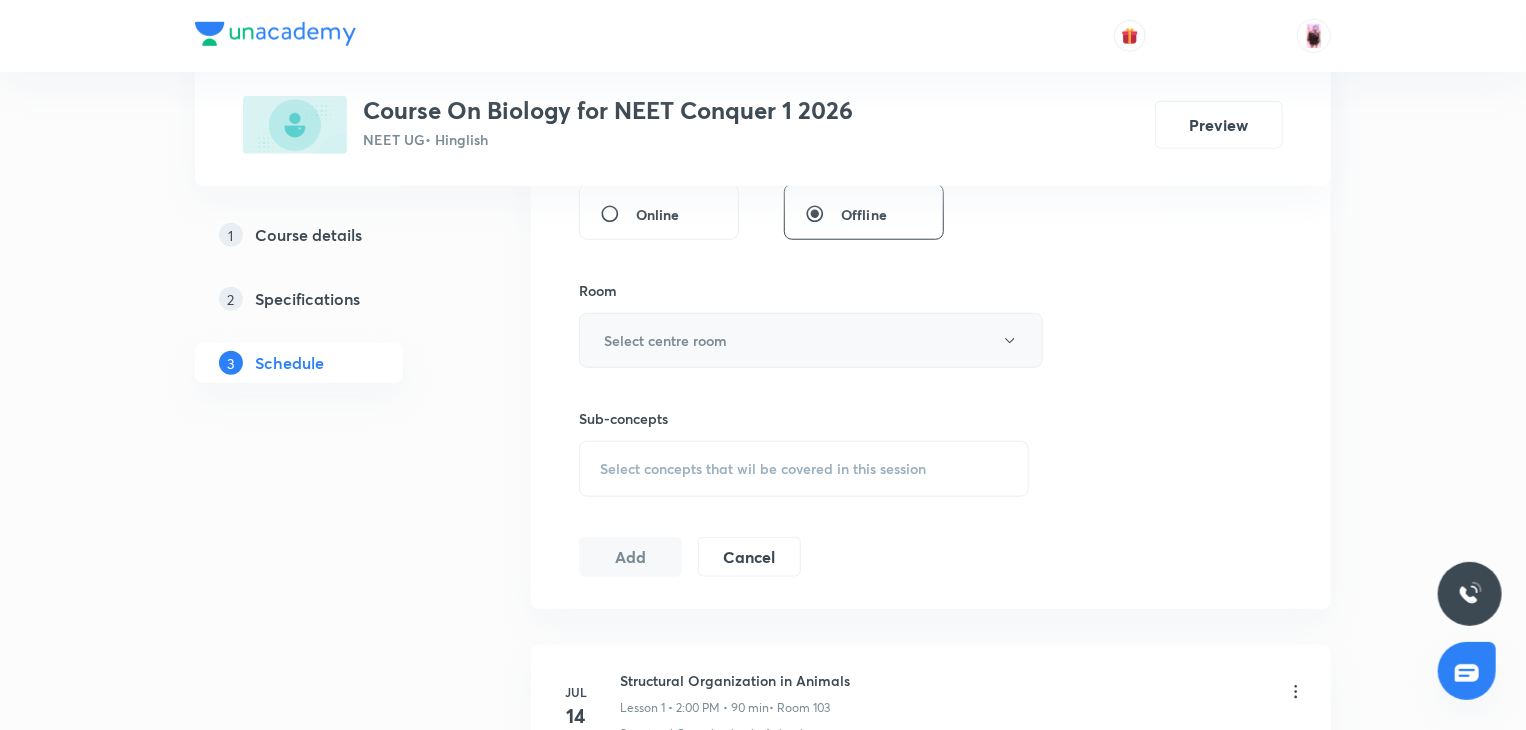 type on "90" 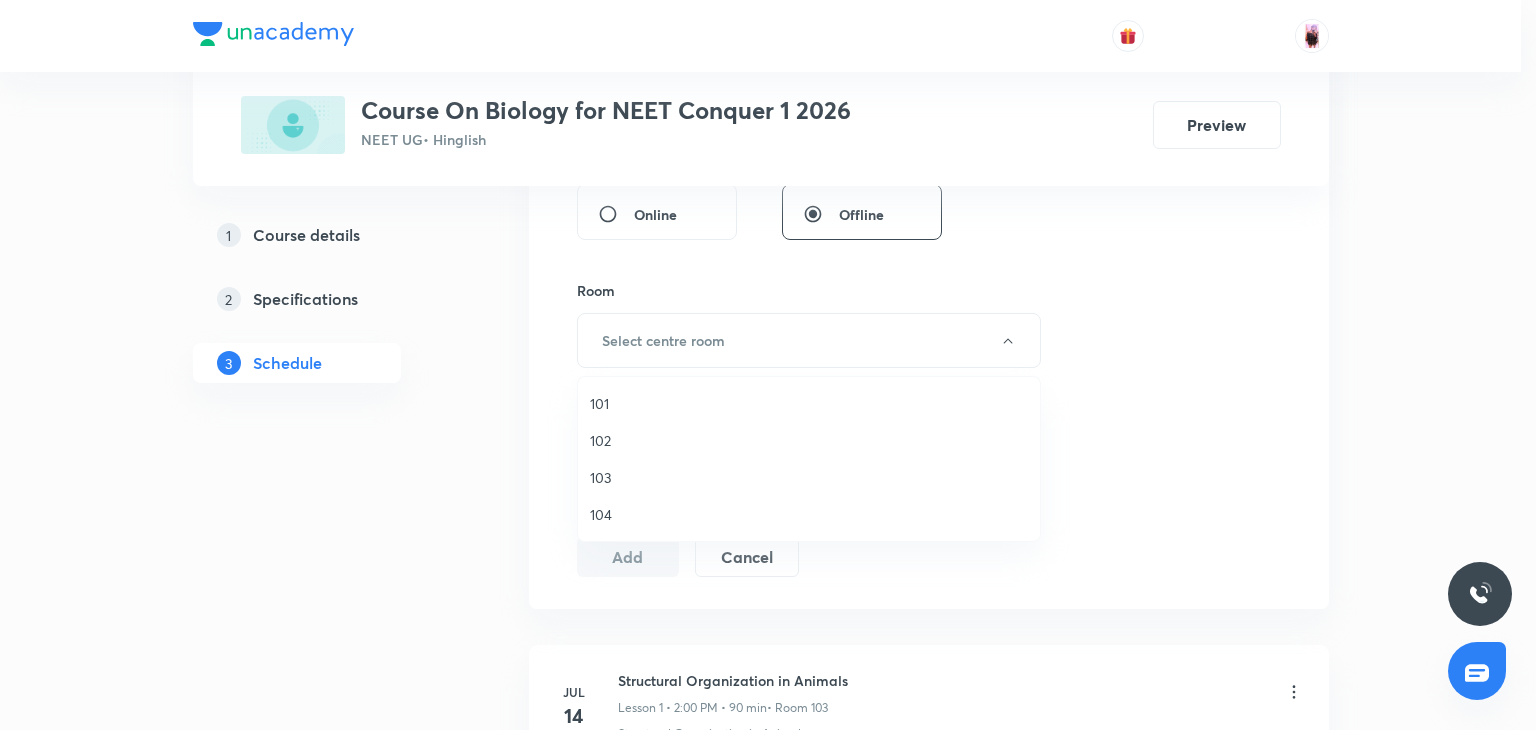 click on "103" at bounding box center (809, 477) 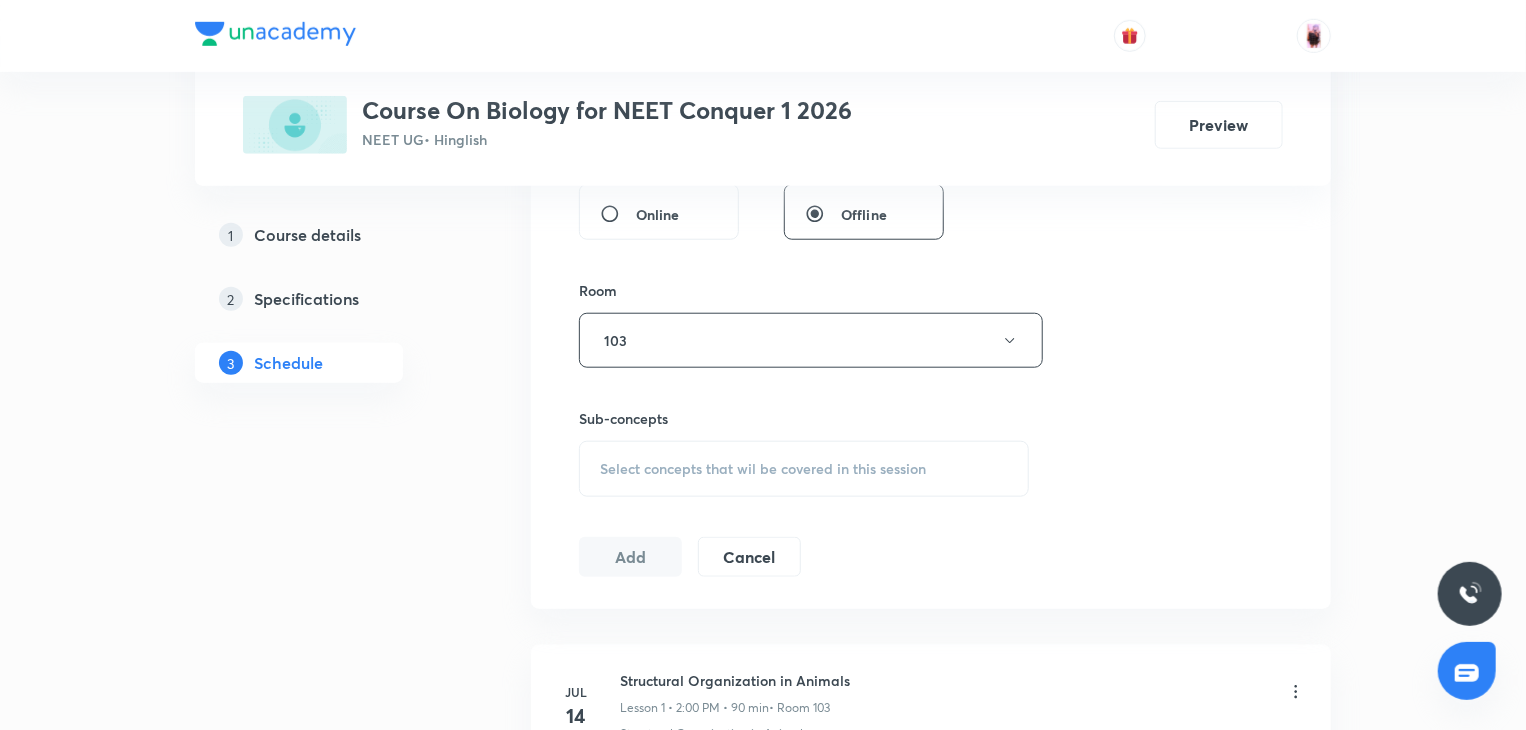 click on "Select concepts that wil be covered in this session" at bounding box center (763, 469) 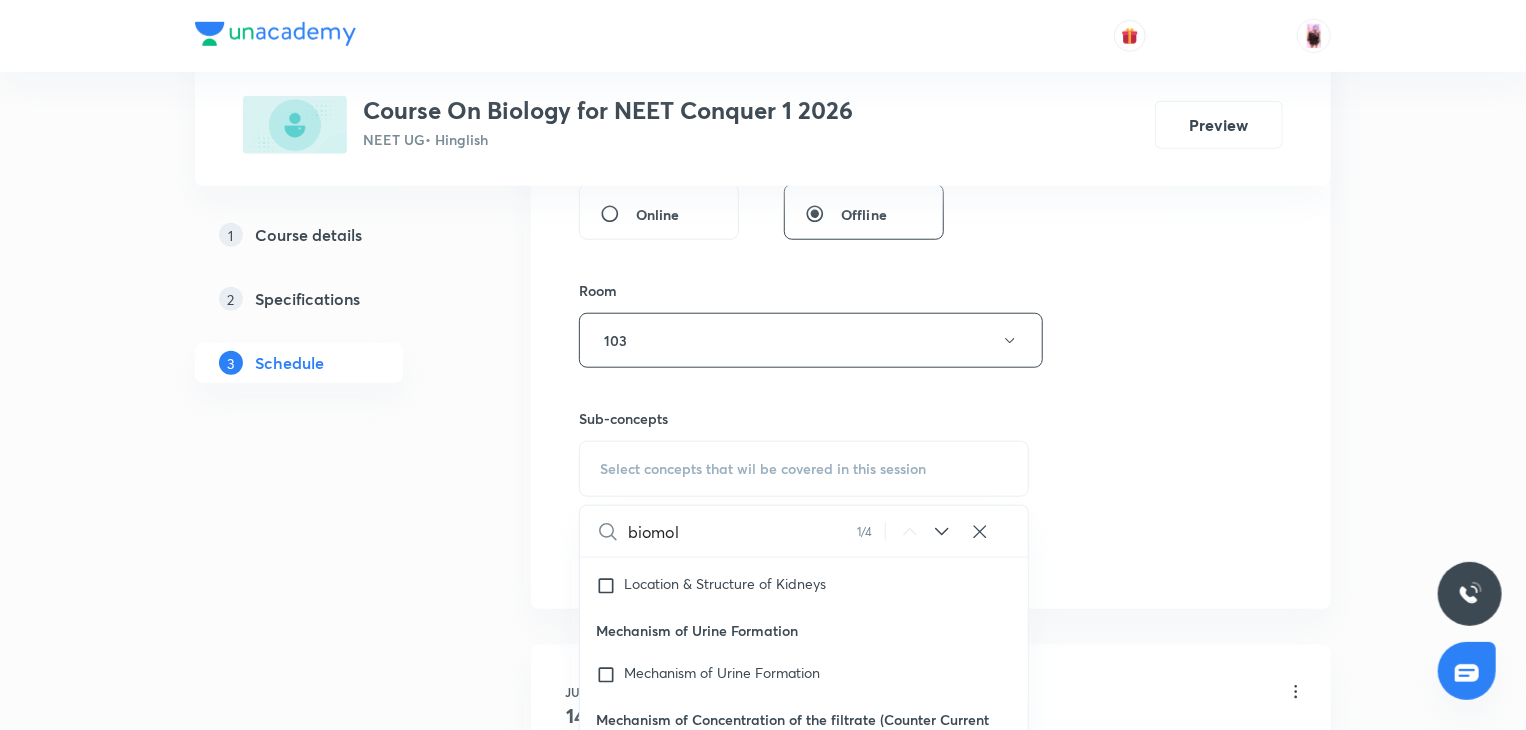 scroll, scrollTop: 81896, scrollLeft: 0, axis: vertical 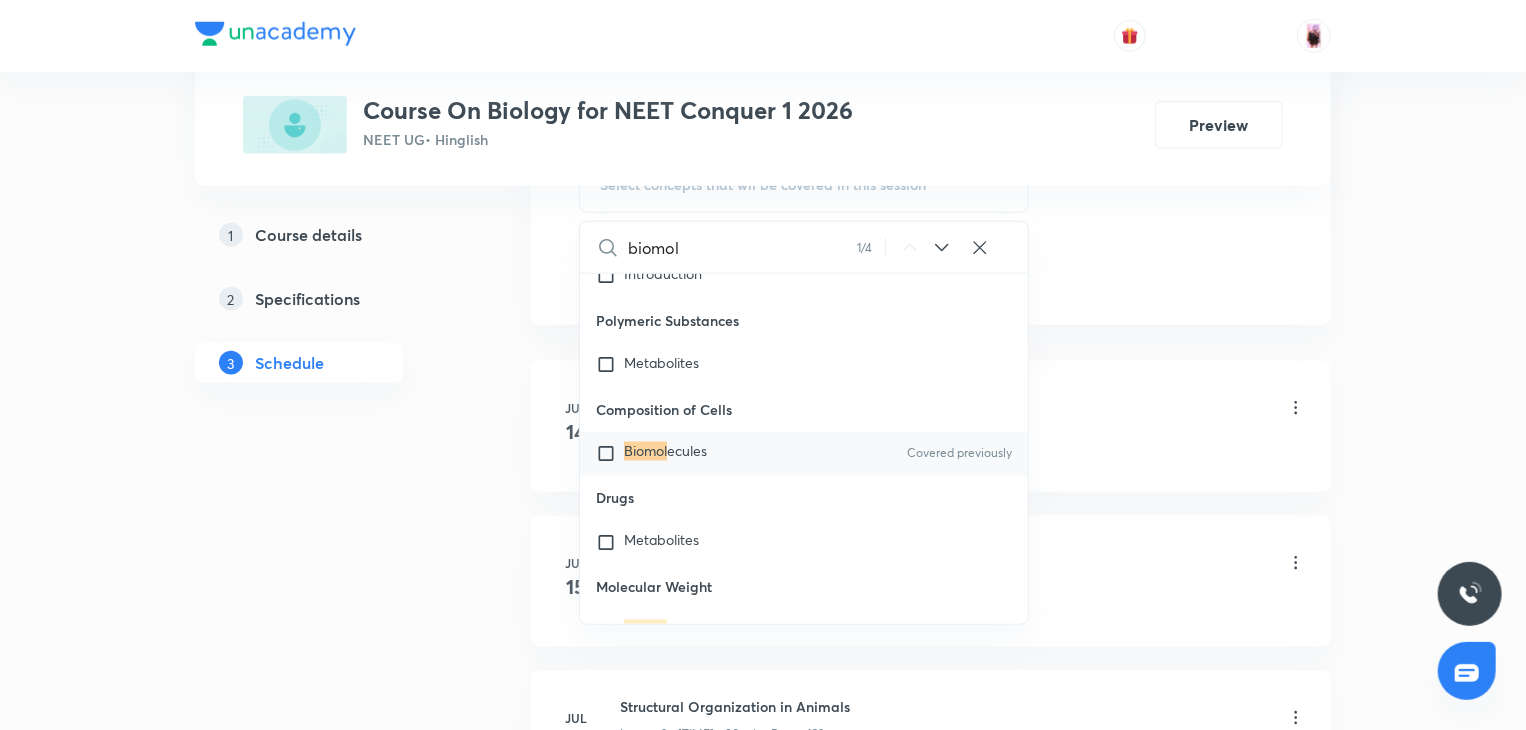 type on "biomol" 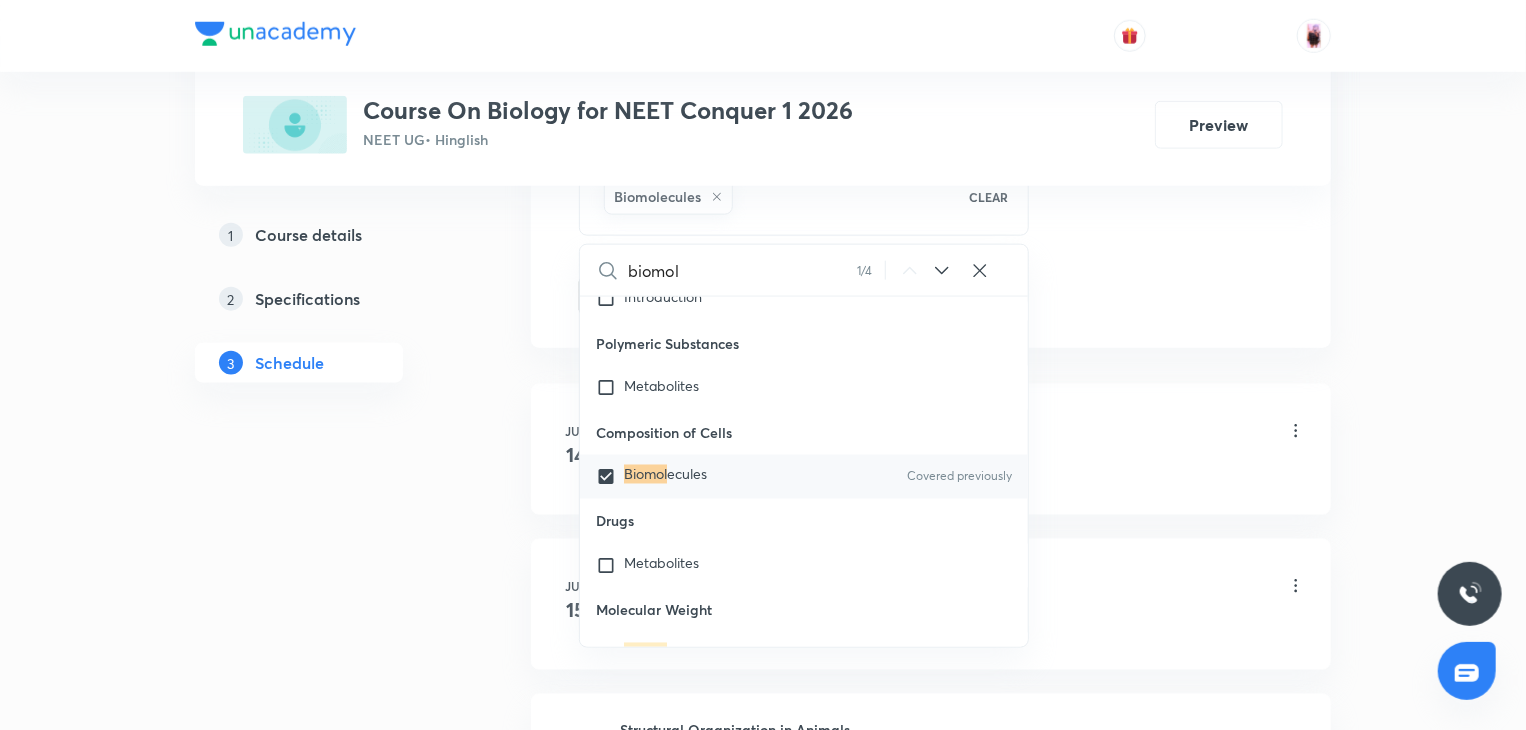 click on "Composition of Cells" at bounding box center [804, 432] 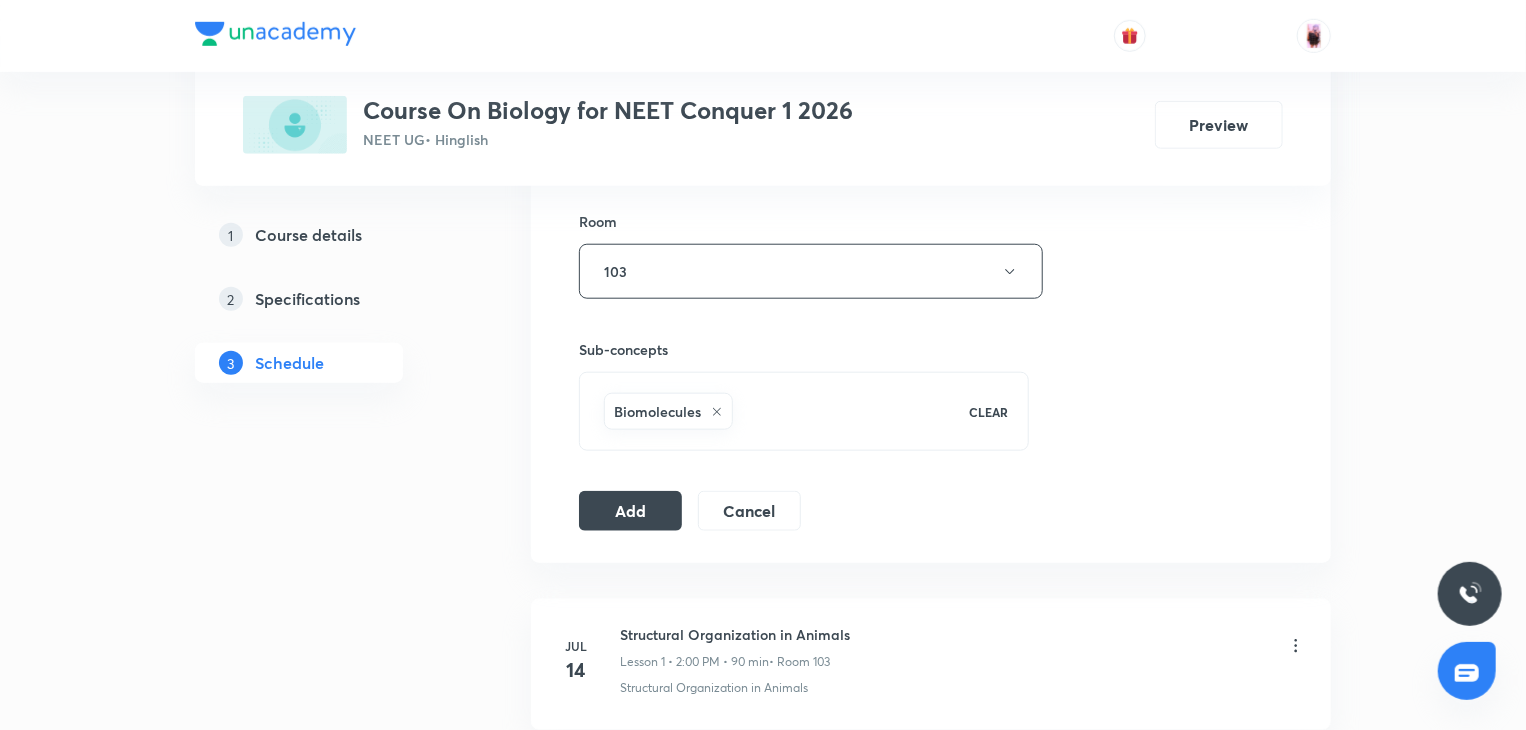 scroll, scrollTop: 864, scrollLeft: 0, axis: vertical 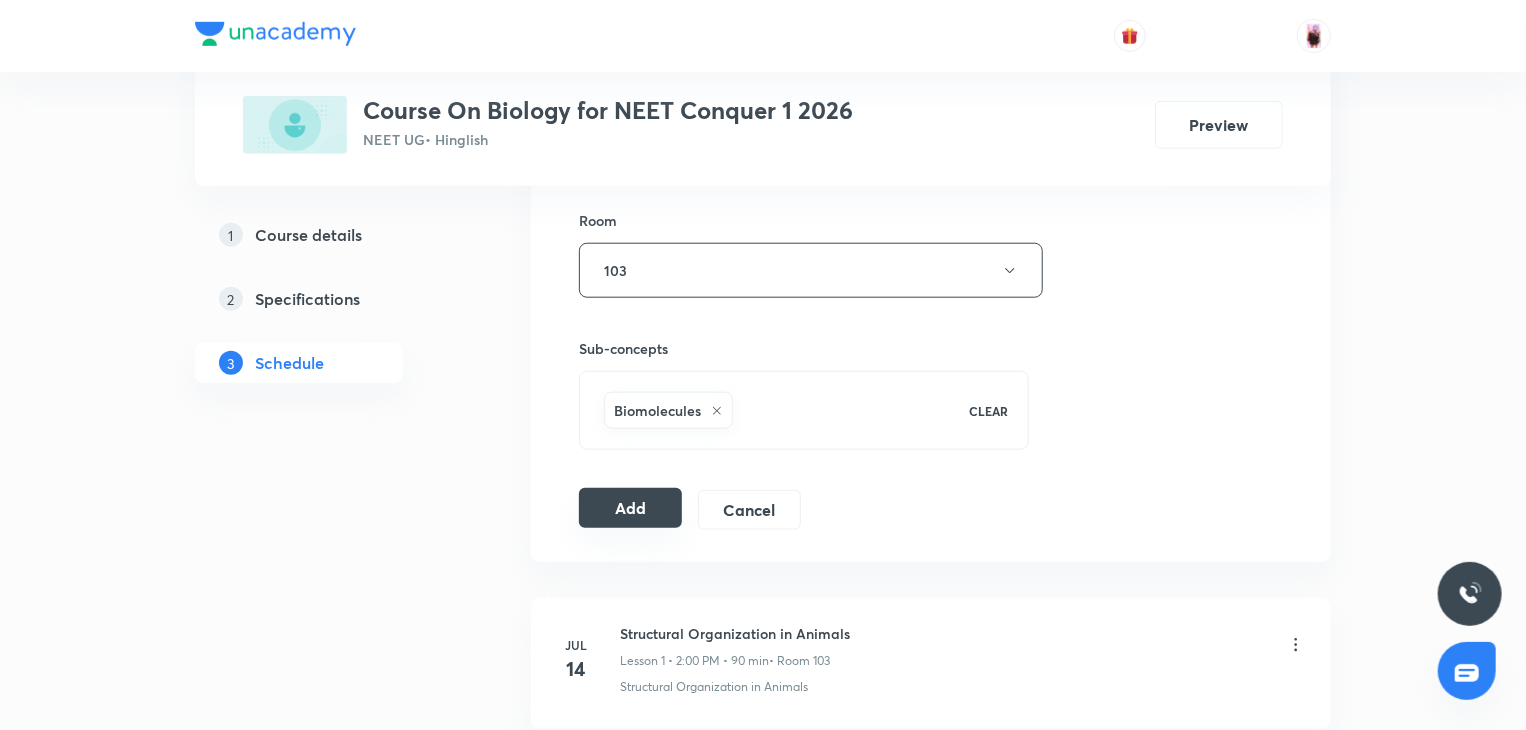 click on "Add" at bounding box center (630, 508) 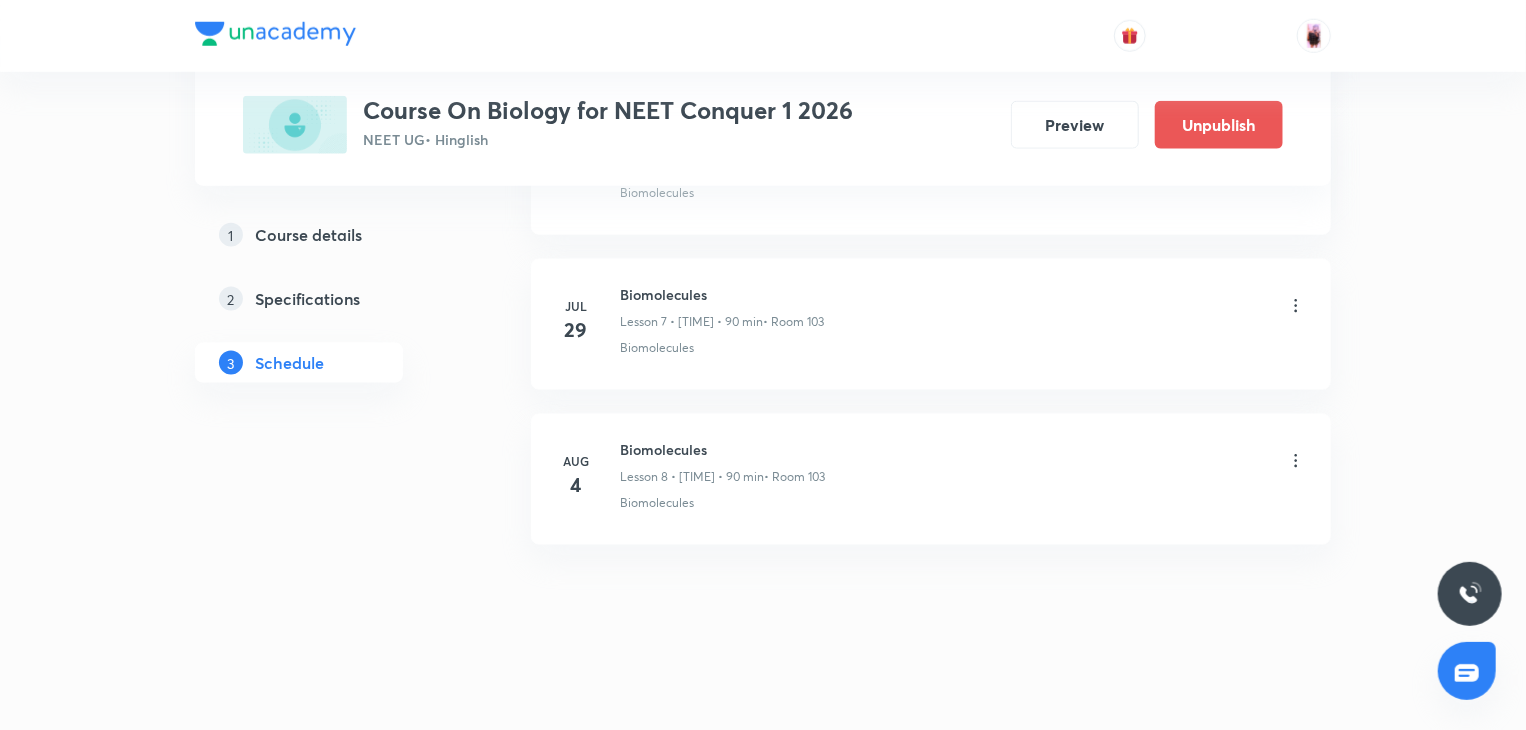 scroll, scrollTop: 0, scrollLeft: 0, axis: both 